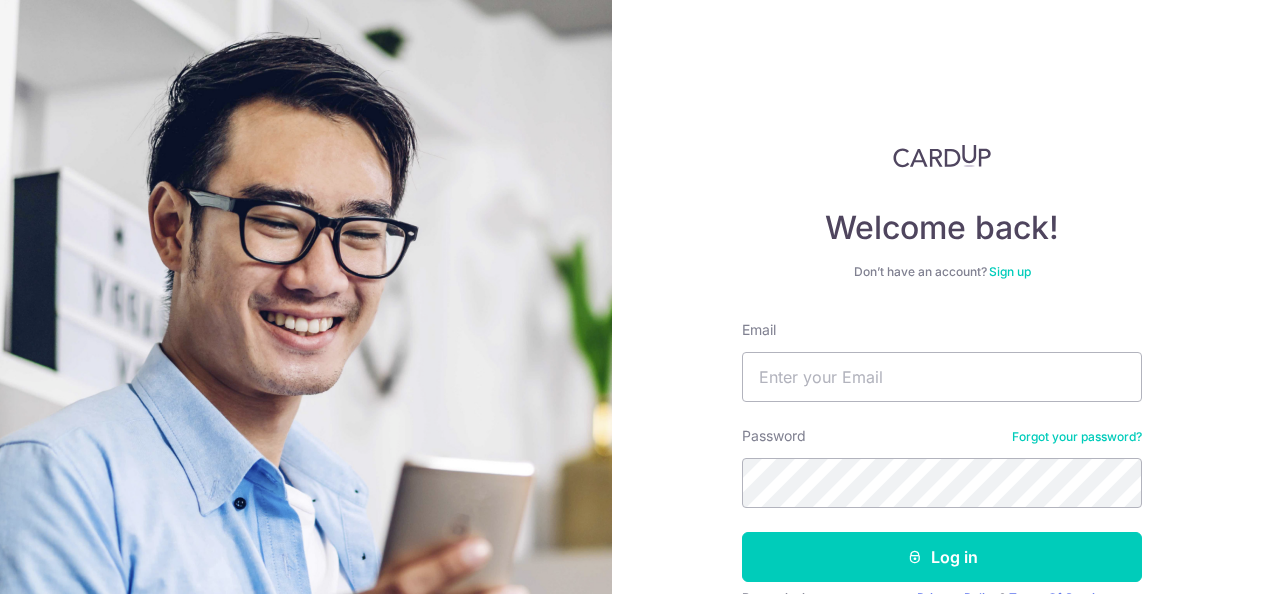 scroll, scrollTop: 0, scrollLeft: 0, axis: both 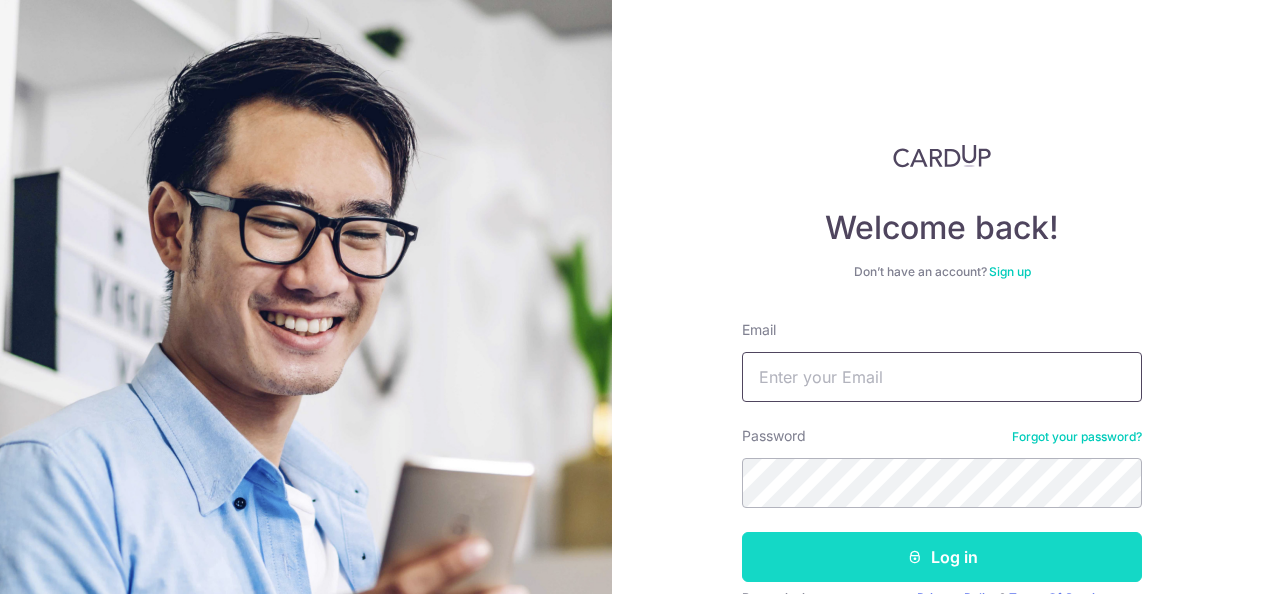 type on "[EMAIL]" 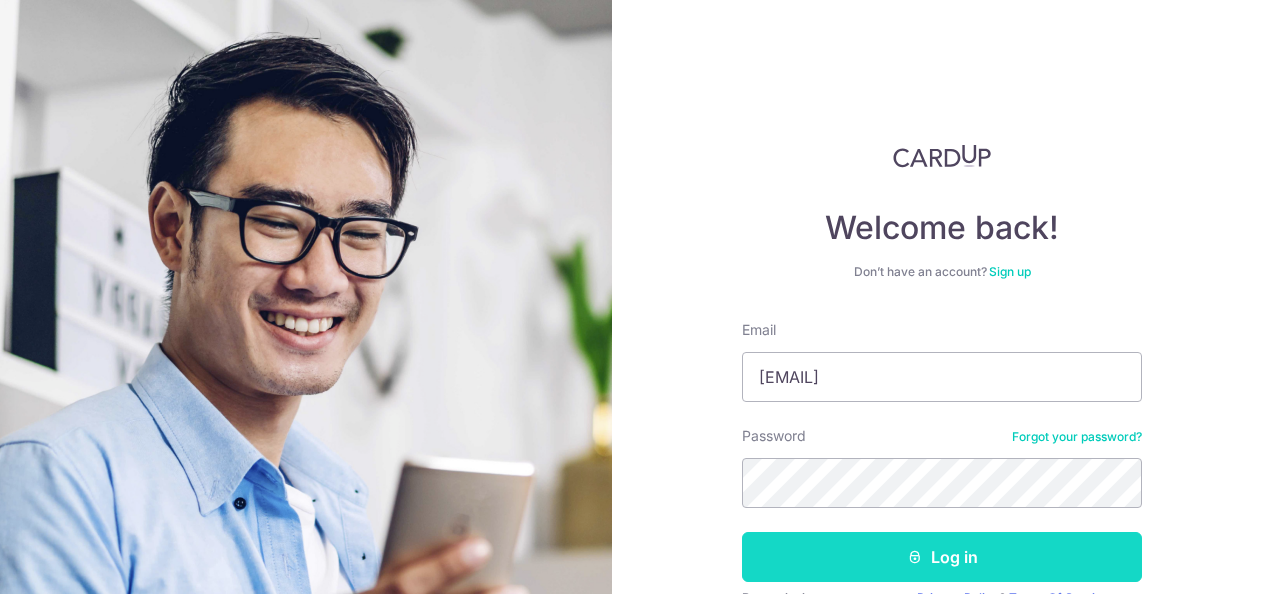 click on "Log in" at bounding box center [942, 557] 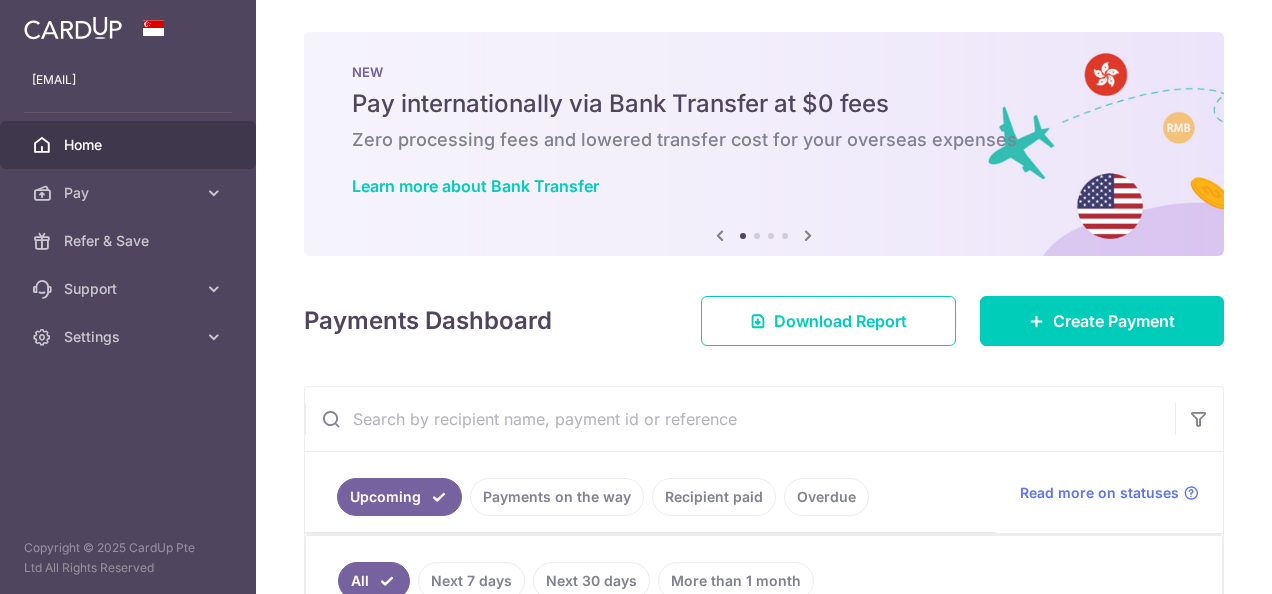 scroll, scrollTop: 0, scrollLeft: 0, axis: both 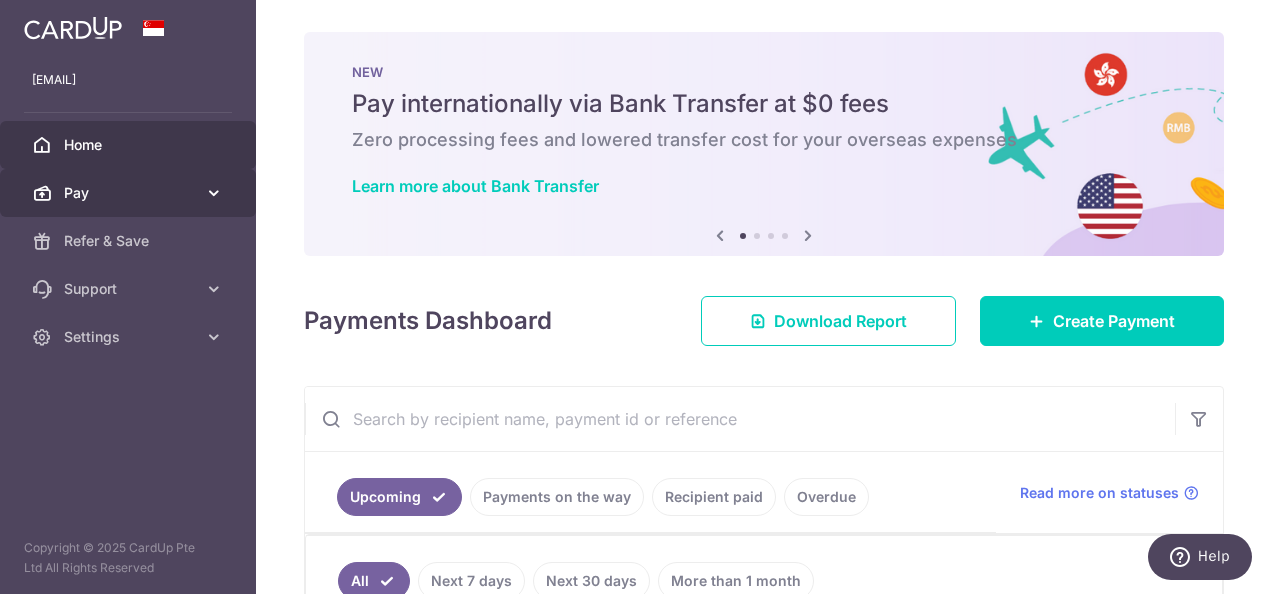 click on "Pay" at bounding box center (130, 193) 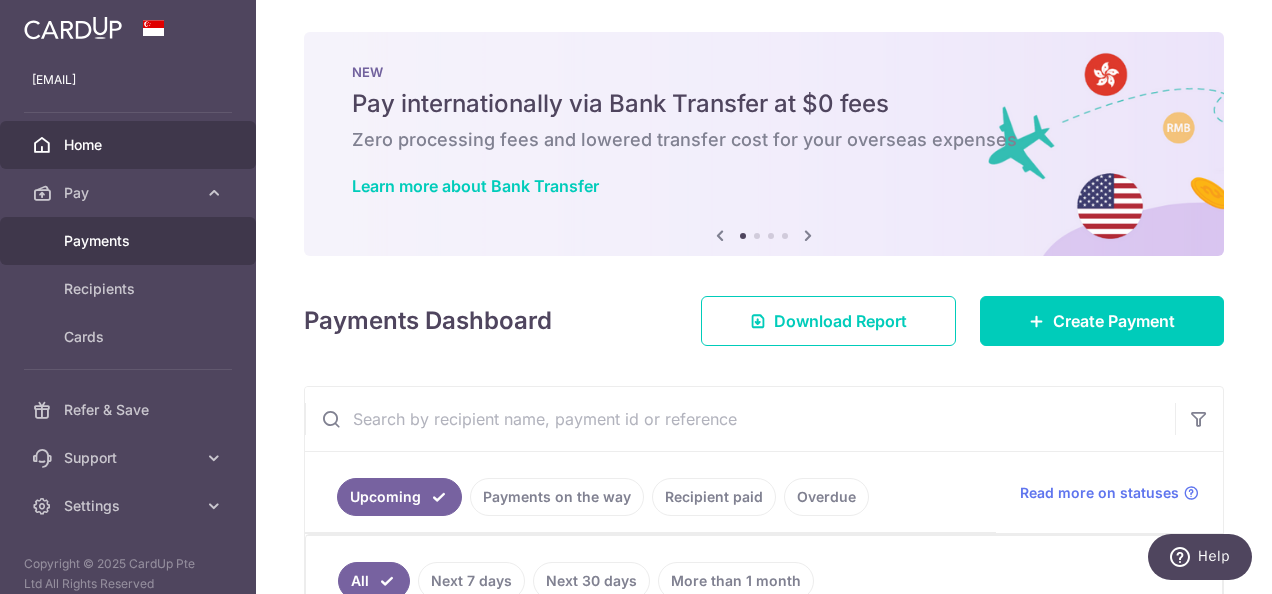 click on "Payments" at bounding box center (130, 241) 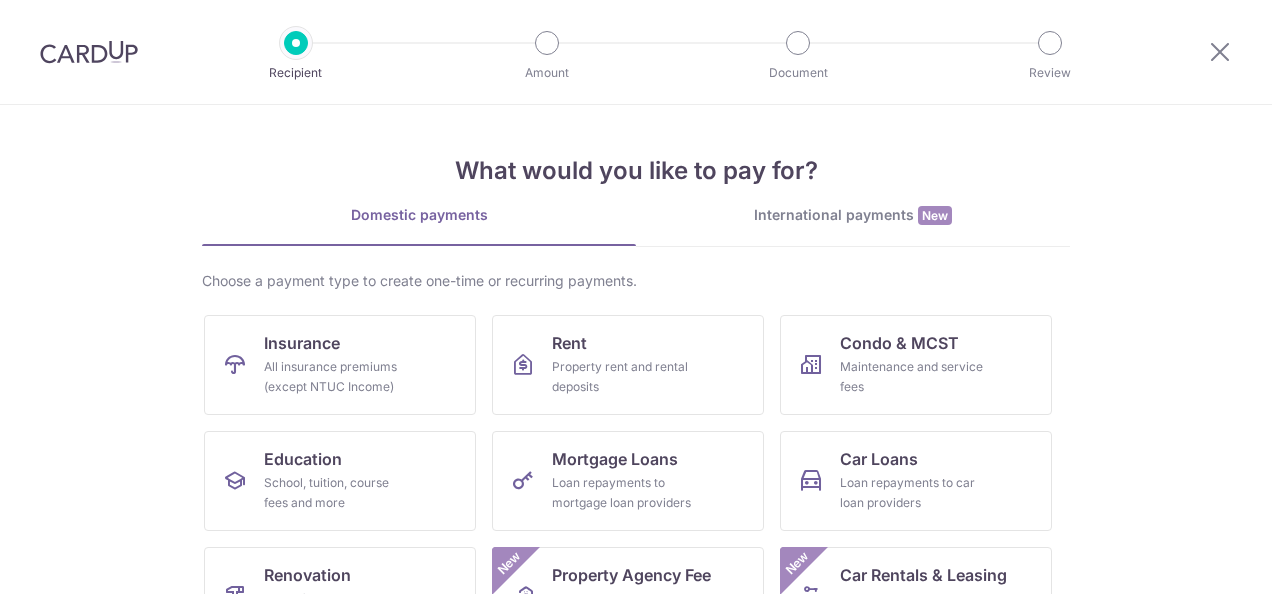 scroll, scrollTop: 0, scrollLeft: 0, axis: both 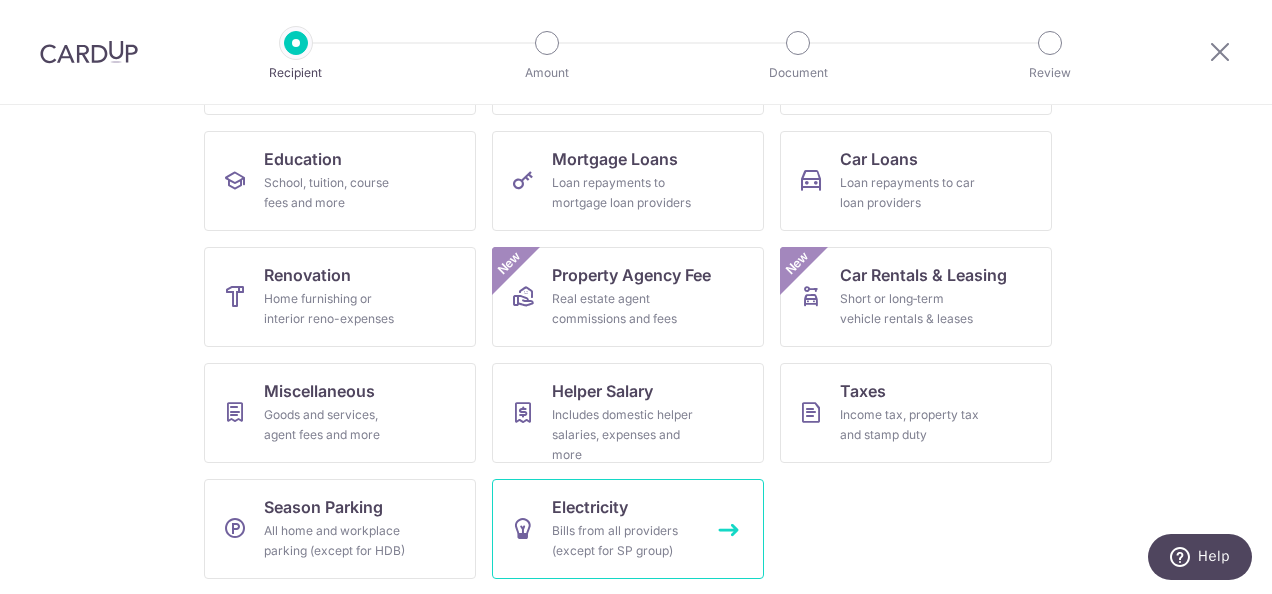 click on "Bills from all providers (except for SP group)" at bounding box center (624, 541) 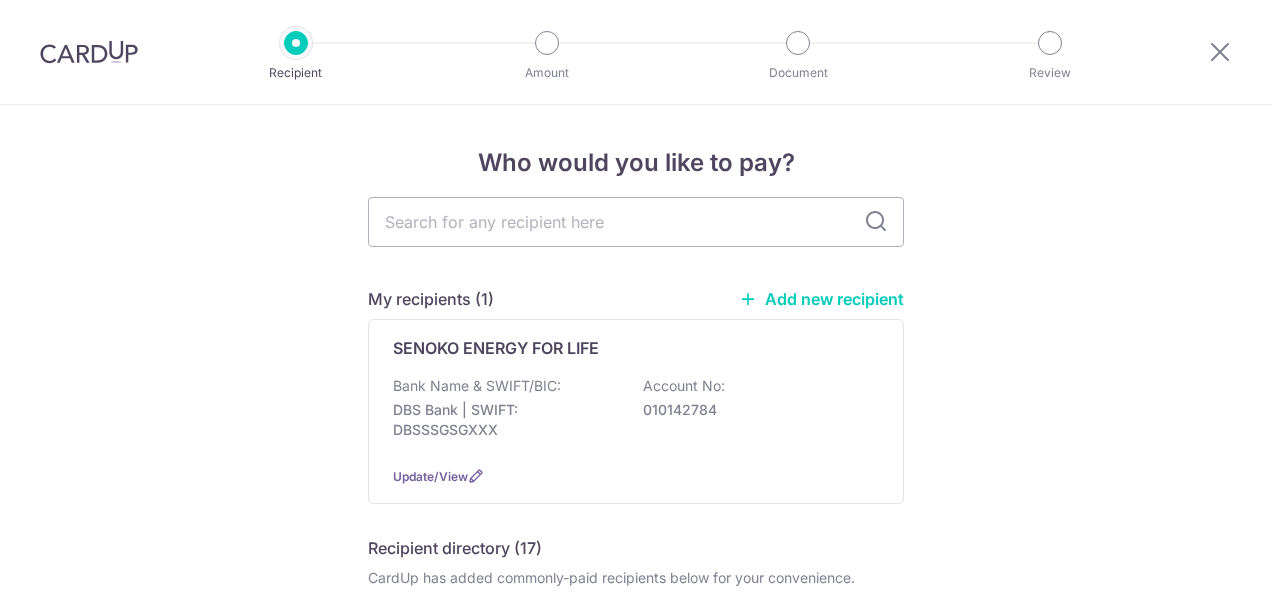 scroll, scrollTop: 0, scrollLeft: 0, axis: both 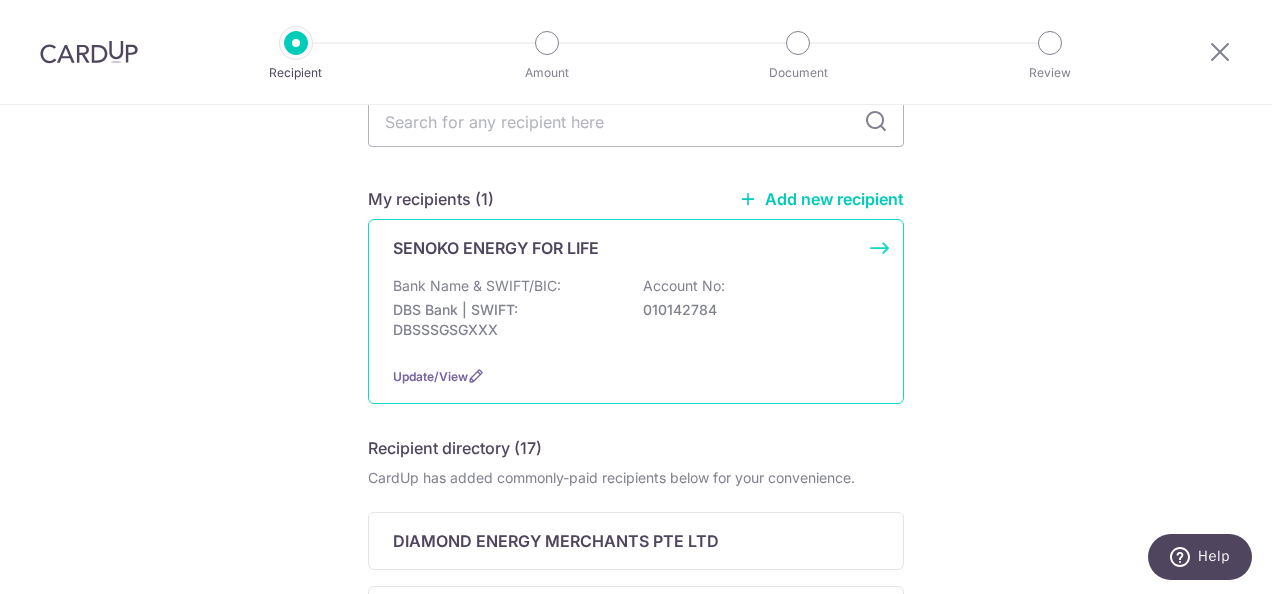 click on "Bank Name & SWIFT/BIC:" at bounding box center (477, 286) 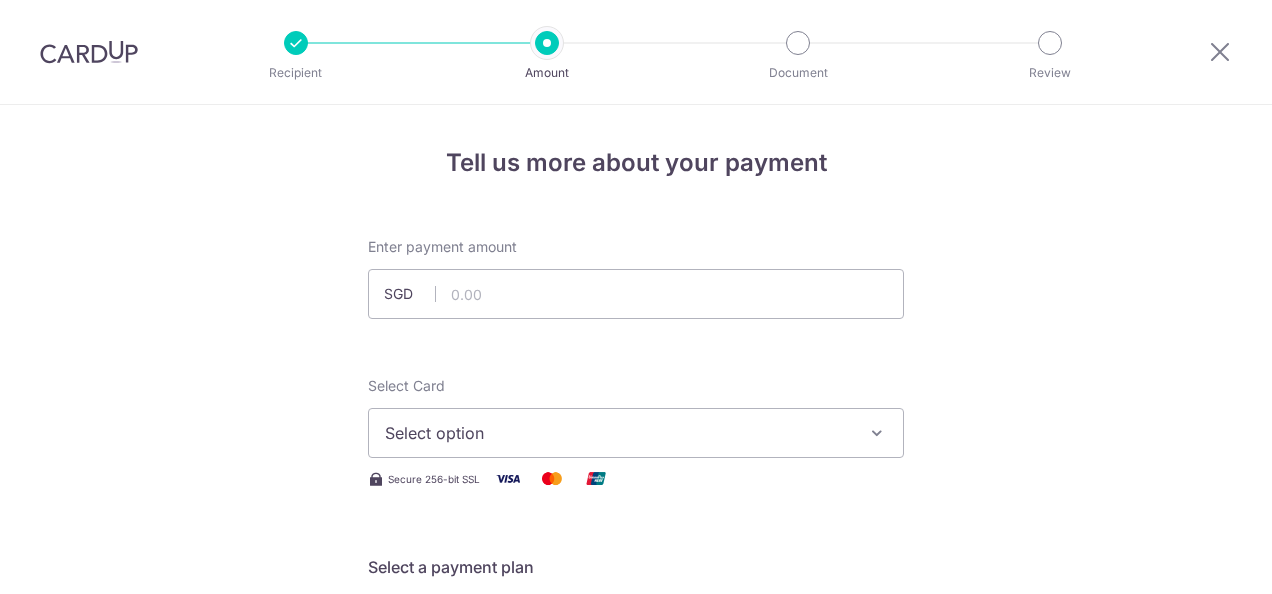 scroll, scrollTop: 0, scrollLeft: 0, axis: both 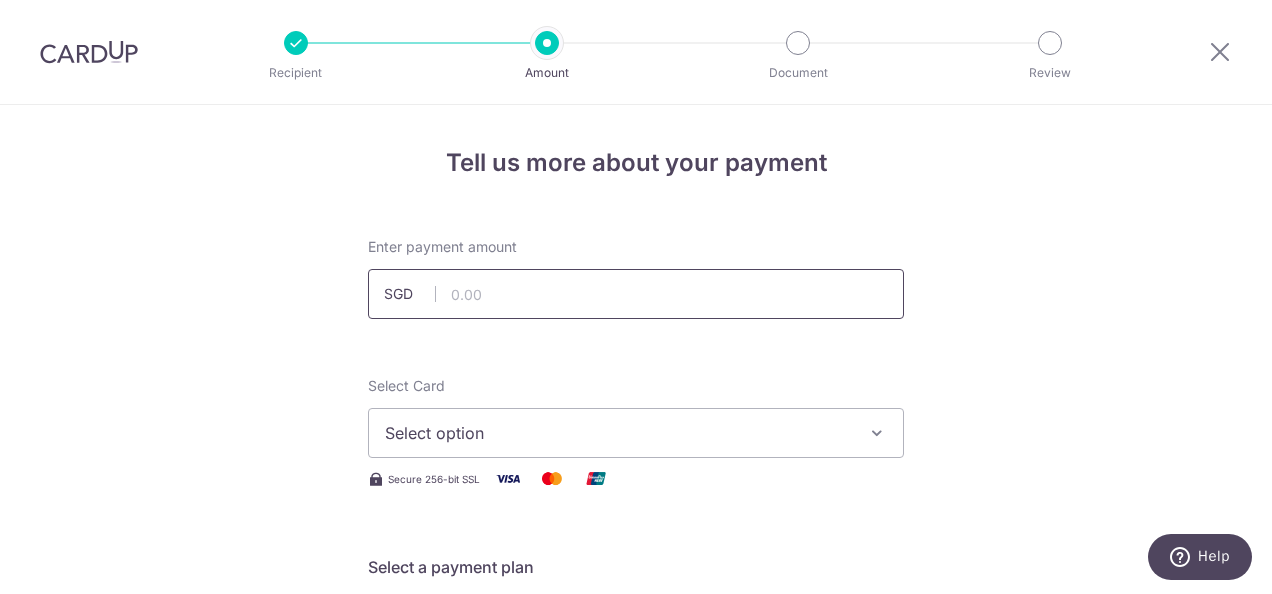 drag, startPoint x: 0, startPoint y: 0, endPoint x: 518, endPoint y: 290, distance: 593.6531 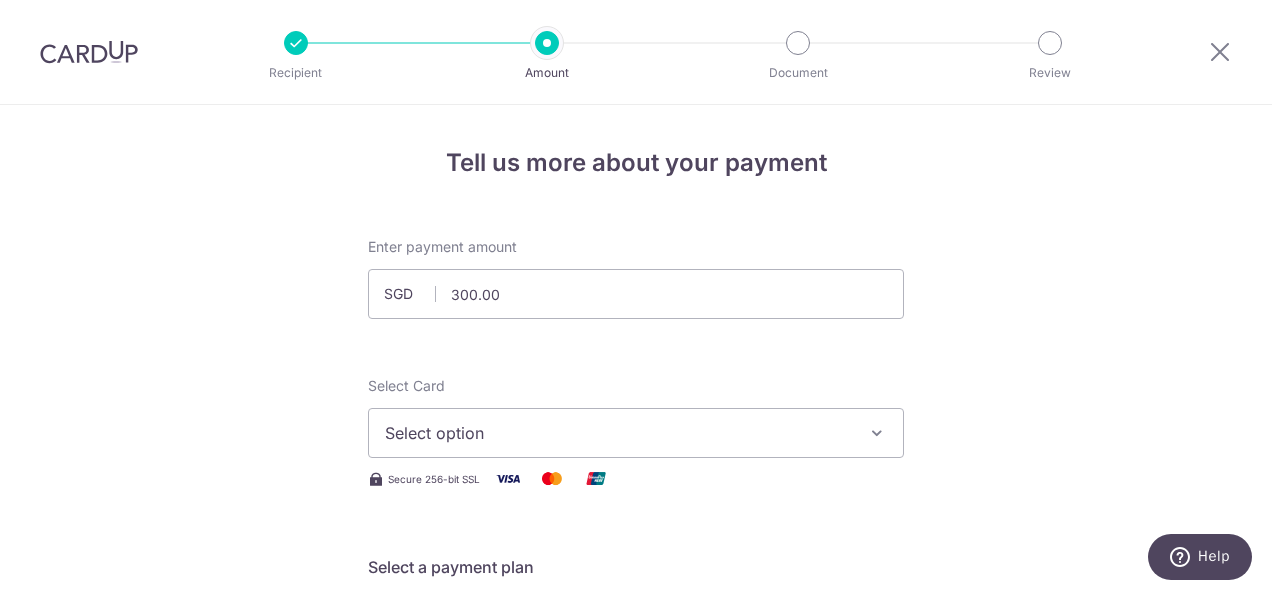 click on "Tell us more about your payment
Enter payment amount
SGD
300.00
300.00
Select Card
Select option
Add credit card
Your Cards
**** 2640
**** 5629
Secure 256-bit SSL
Text
New card details
Card
Secure 256-bit SSL" at bounding box center [636, 1023] 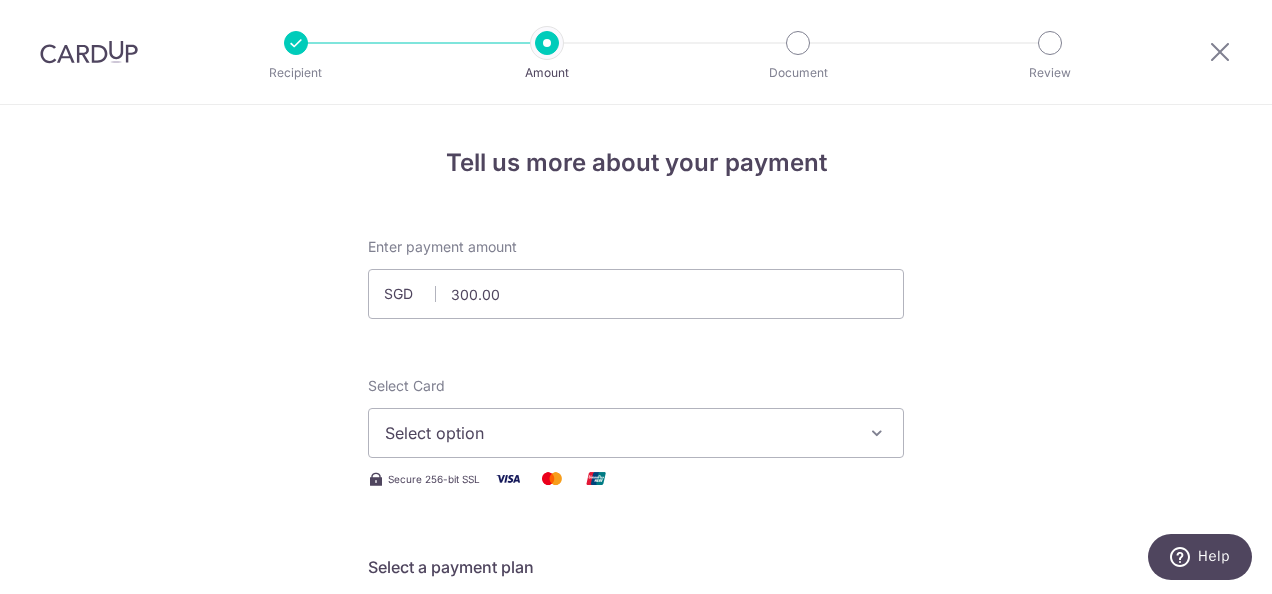 click on "Select option" at bounding box center (636, 433) 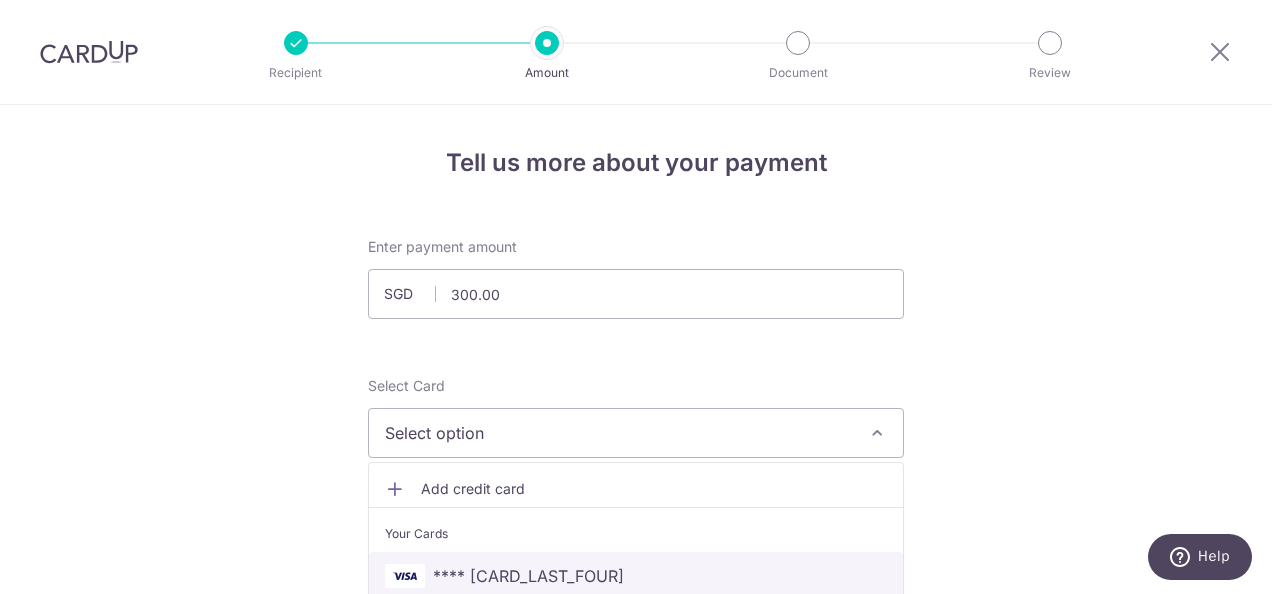 click on "**** 2640" at bounding box center (528, 576) 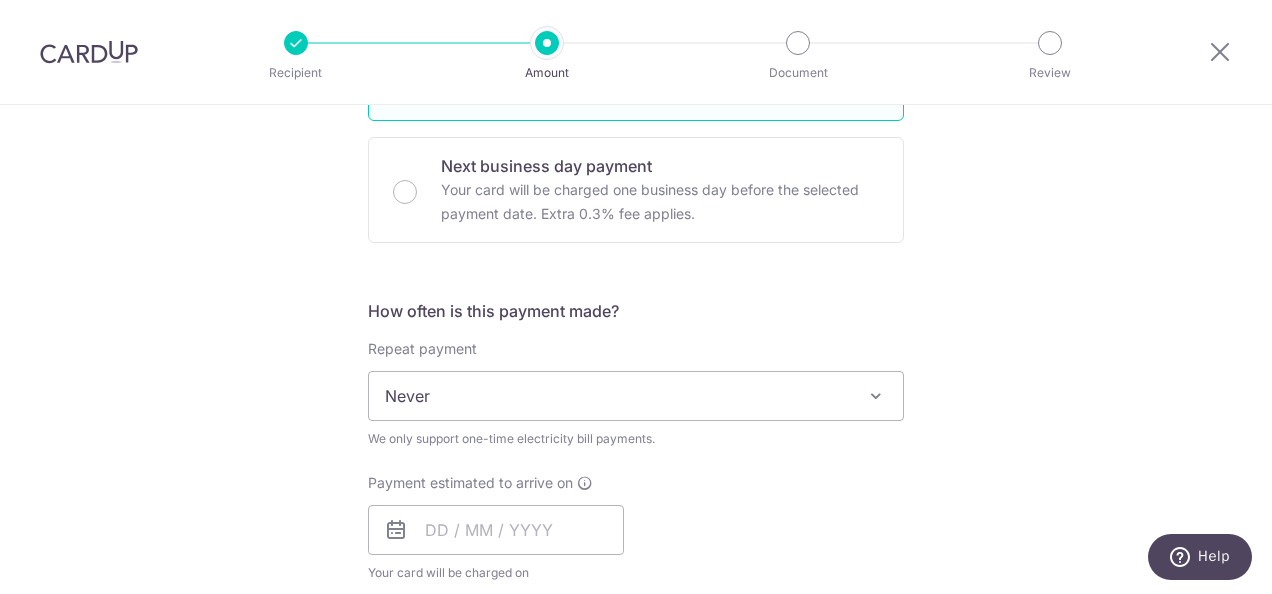 scroll, scrollTop: 600, scrollLeft: 0, axis: vertical 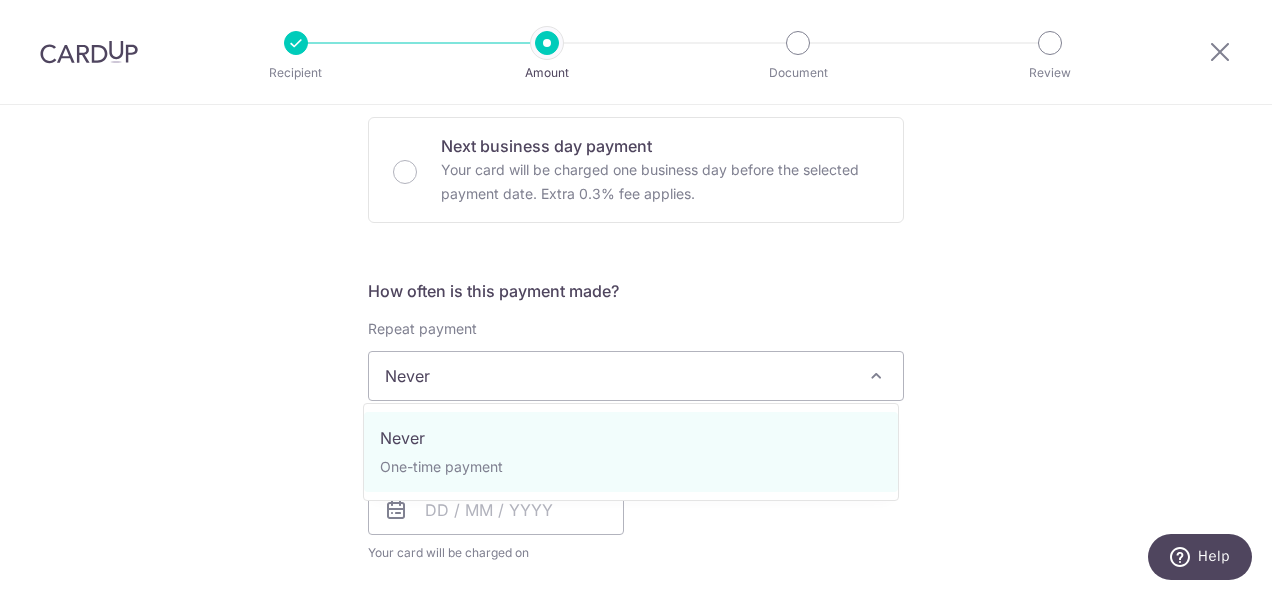 click on "Never" at bounding box center (636, 376) 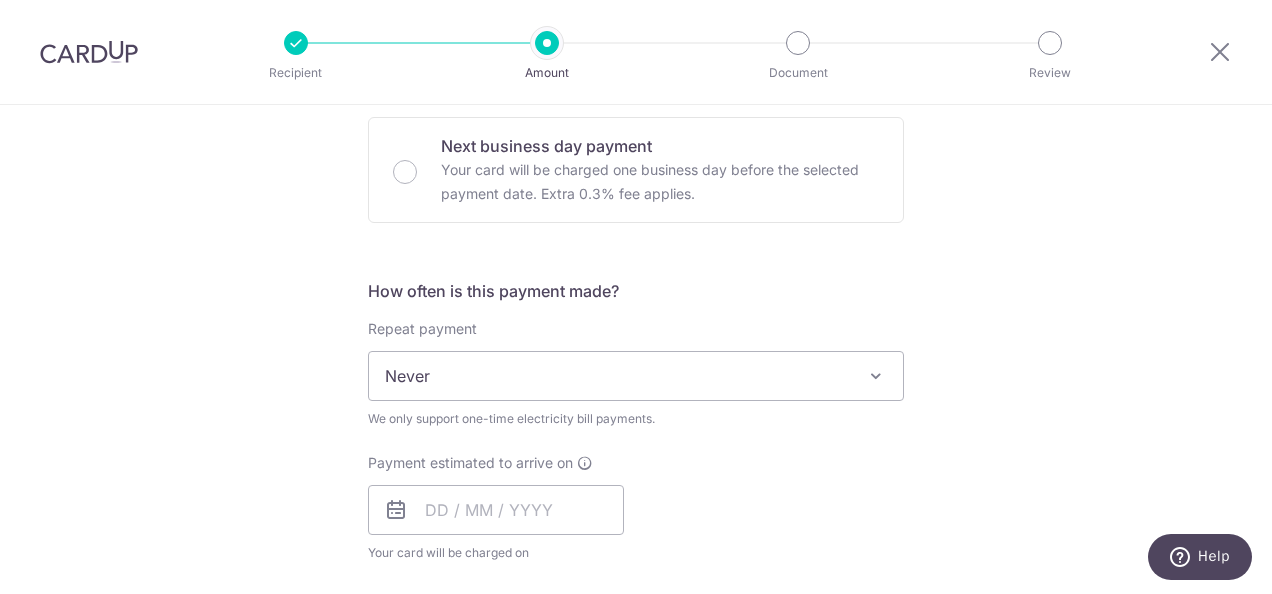 click on "Never" at bounding box center (636, 376) 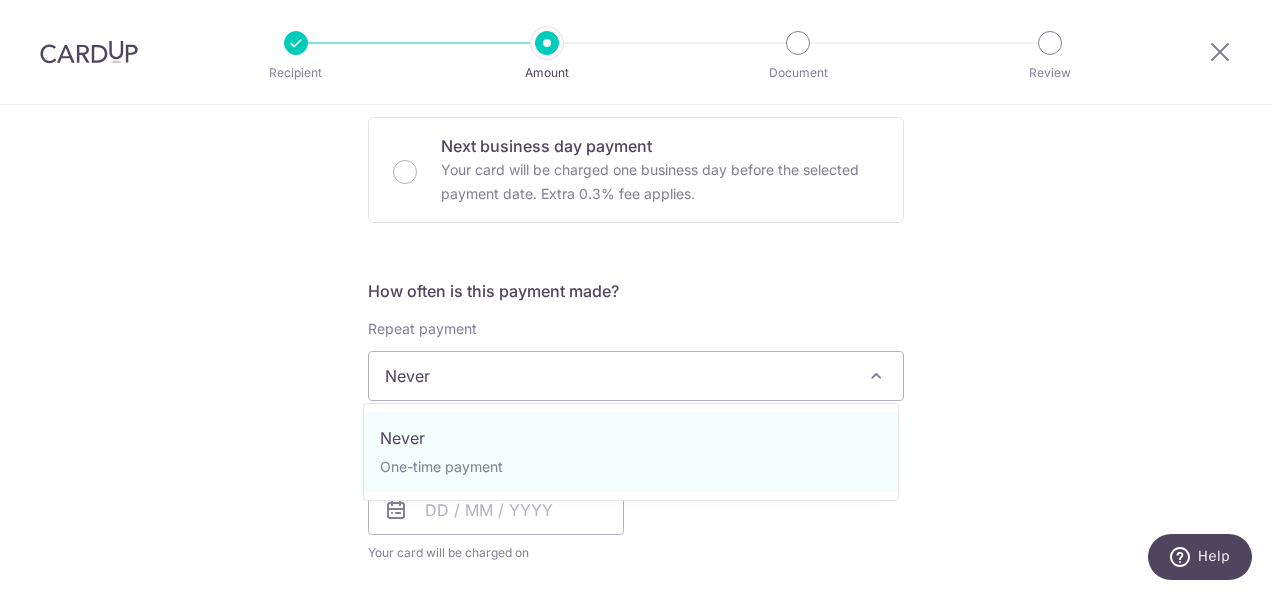 click on "Never" at bounding box center (636, 376) 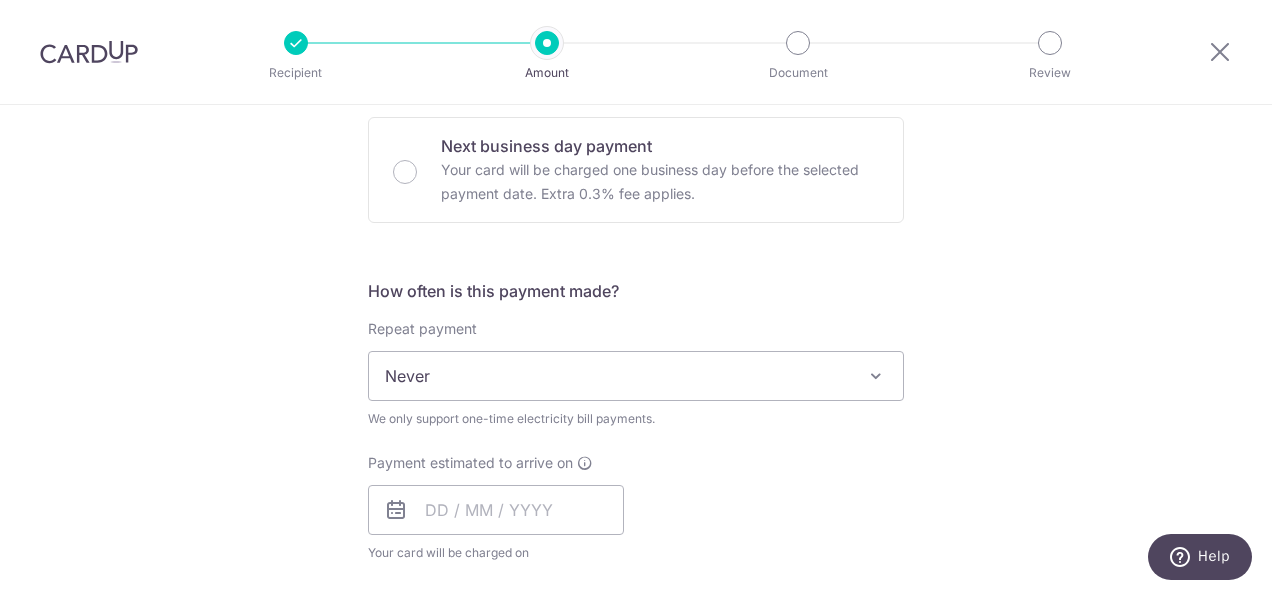 click on "Tell us more about your payment
Enter payment amount
SGD
300.00
300.00
Select Card
**** 2640
Add credit card
Your Cards
**** 2640
**** 5629
Secure 256-bit SSL
Text
New card details
Card
Secure 256-bit SSL" at bounding box center [636, 423] 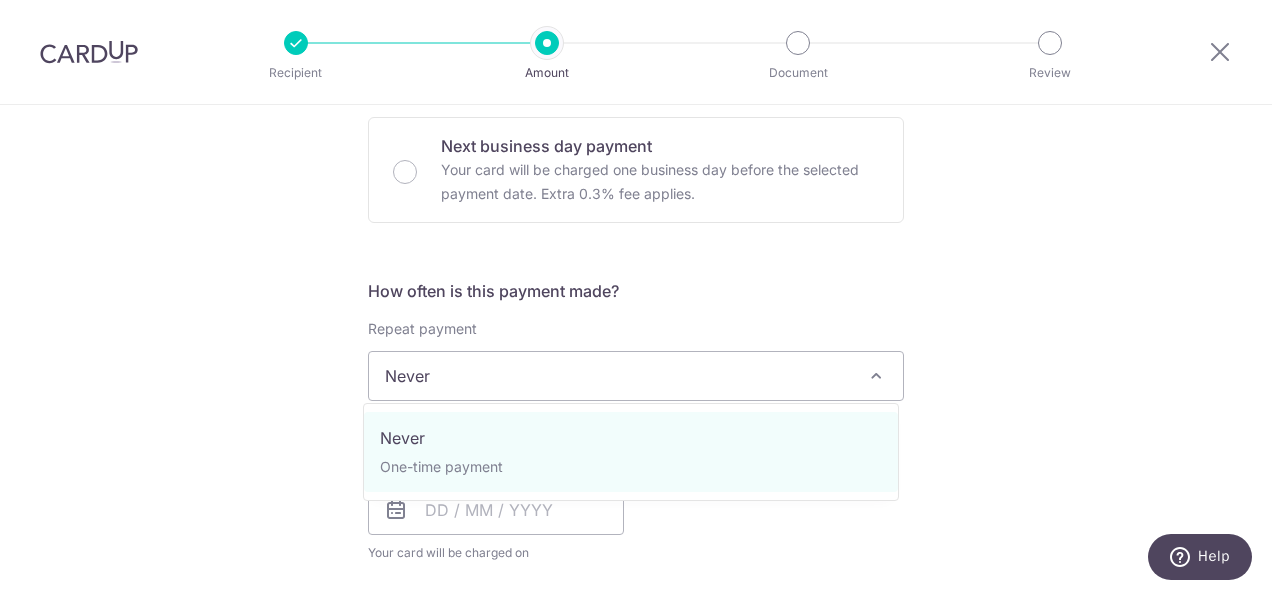 click at bounding box center (876, 376) 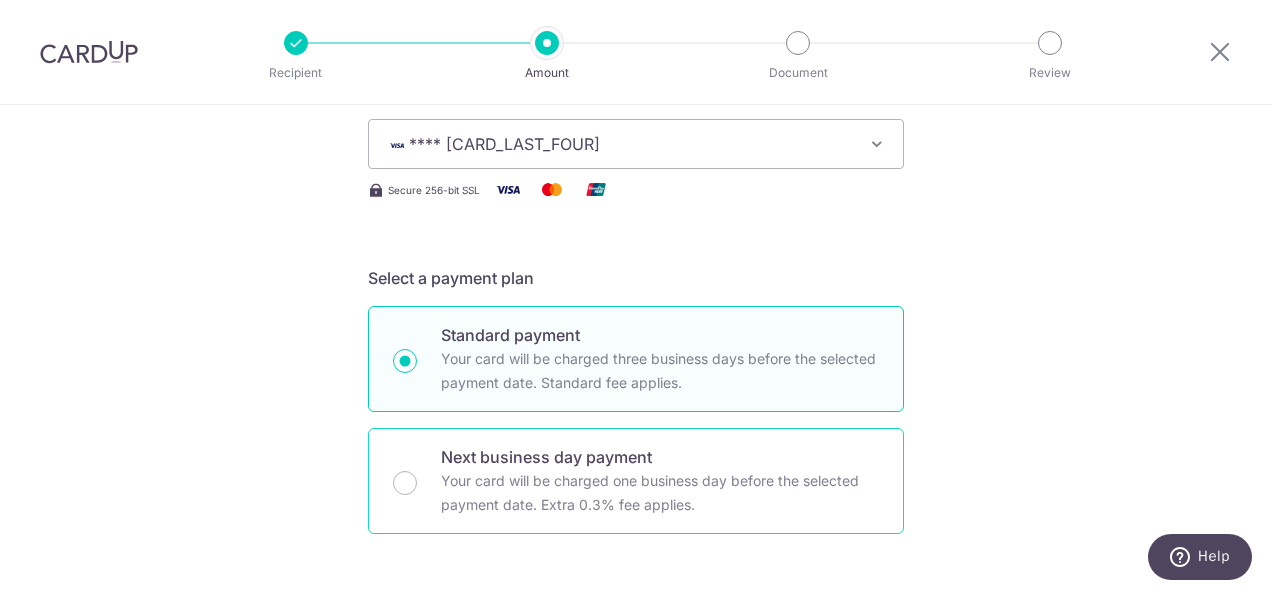 scroll, scrollTop: 100, scrollLeft: 0, axis: vertical 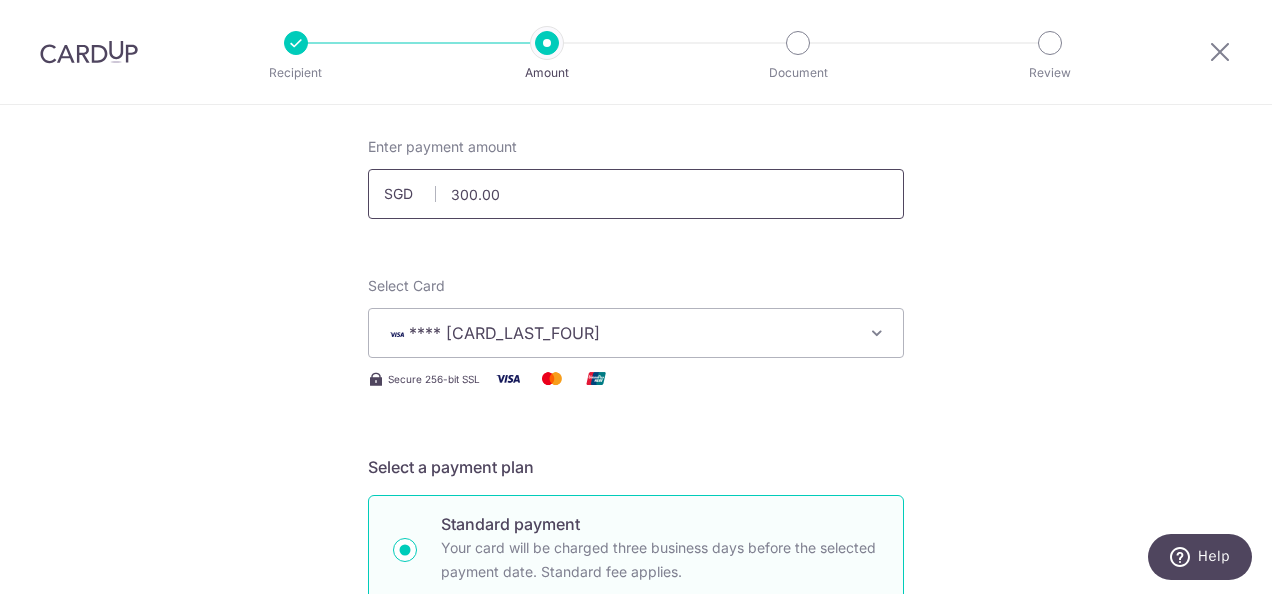 click on "300.00" at bounding box center [636, 194] 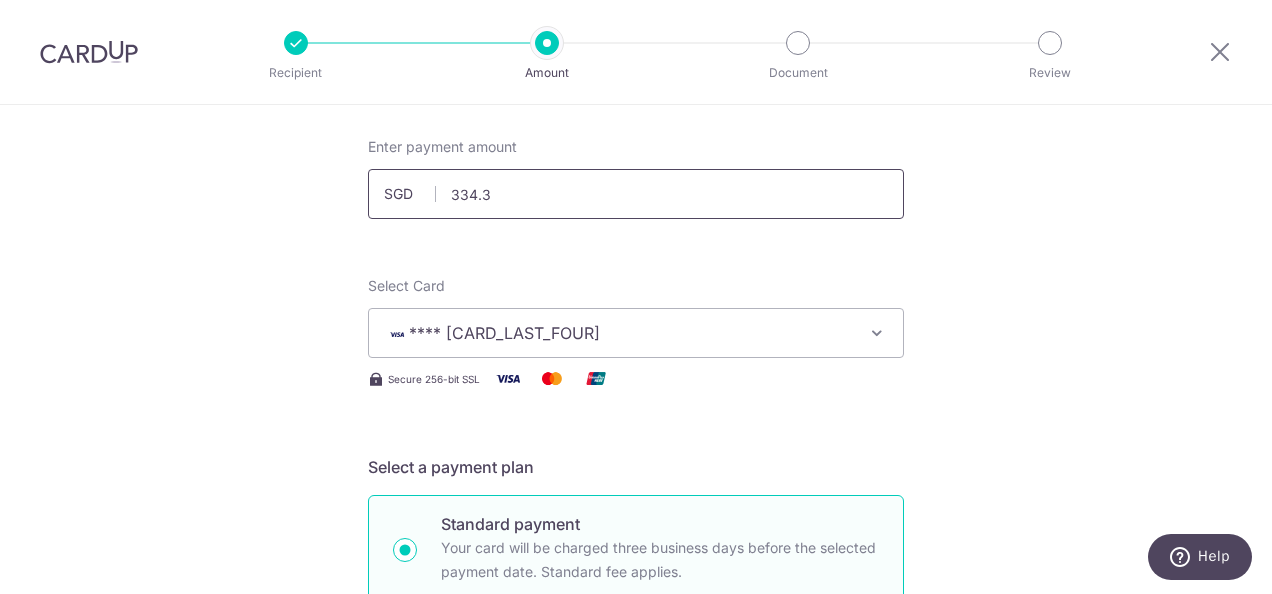type on "334.39" 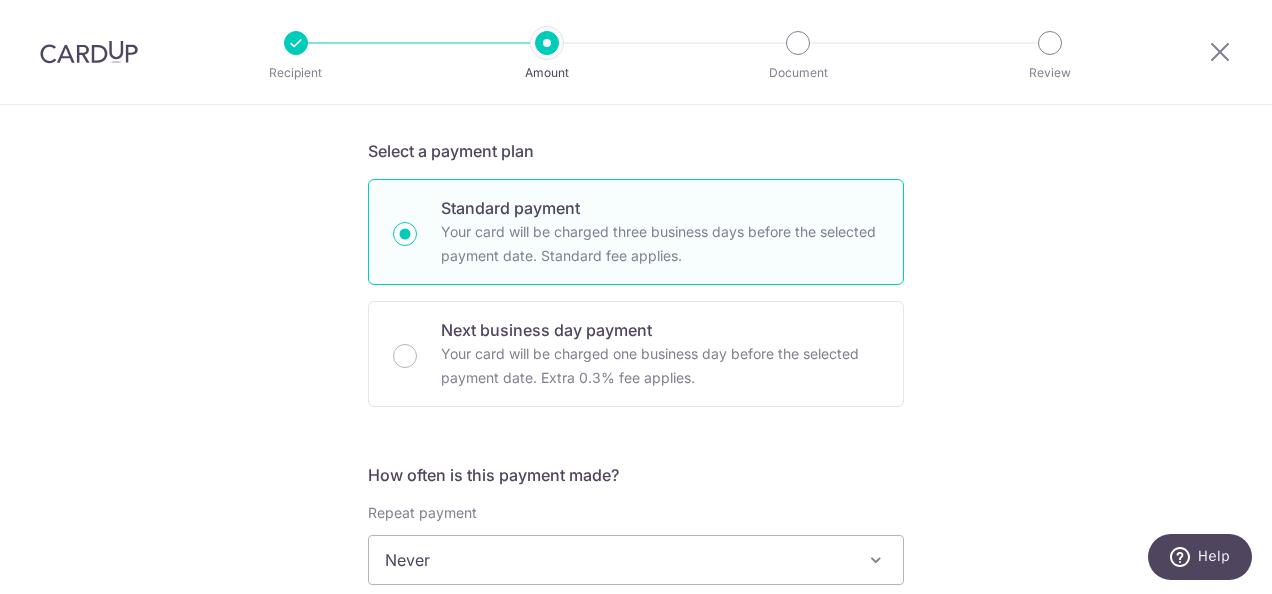 scroll, scrollTop: 500, scrollLeft: 0, axis: vertical 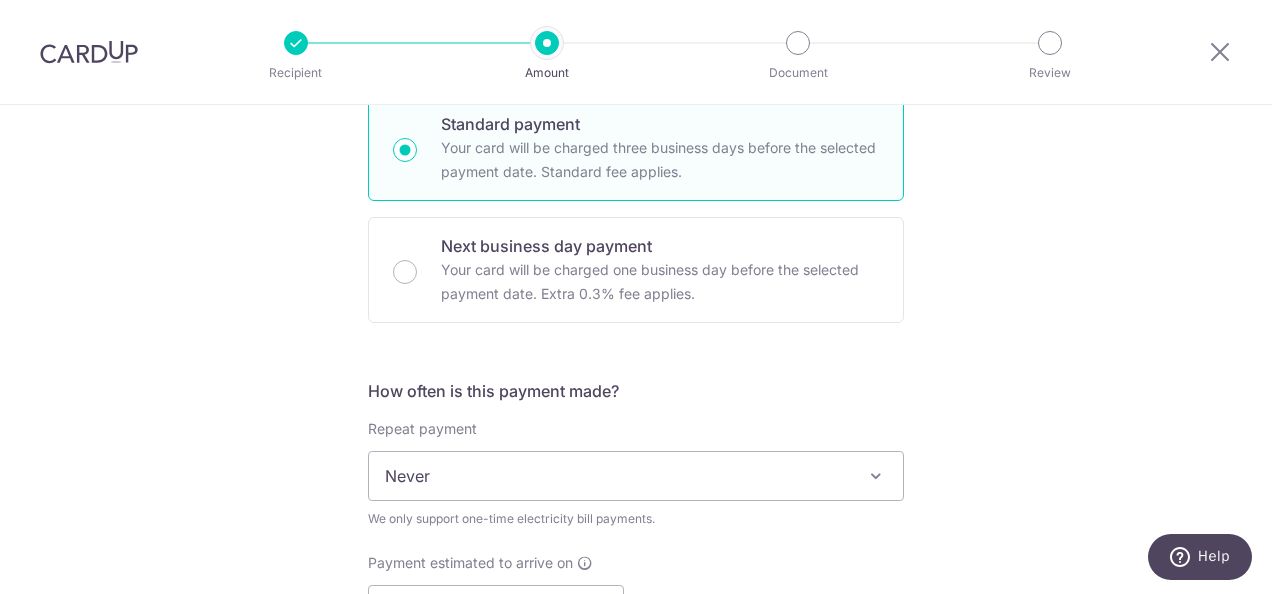 click at bounding box center (876, 476) 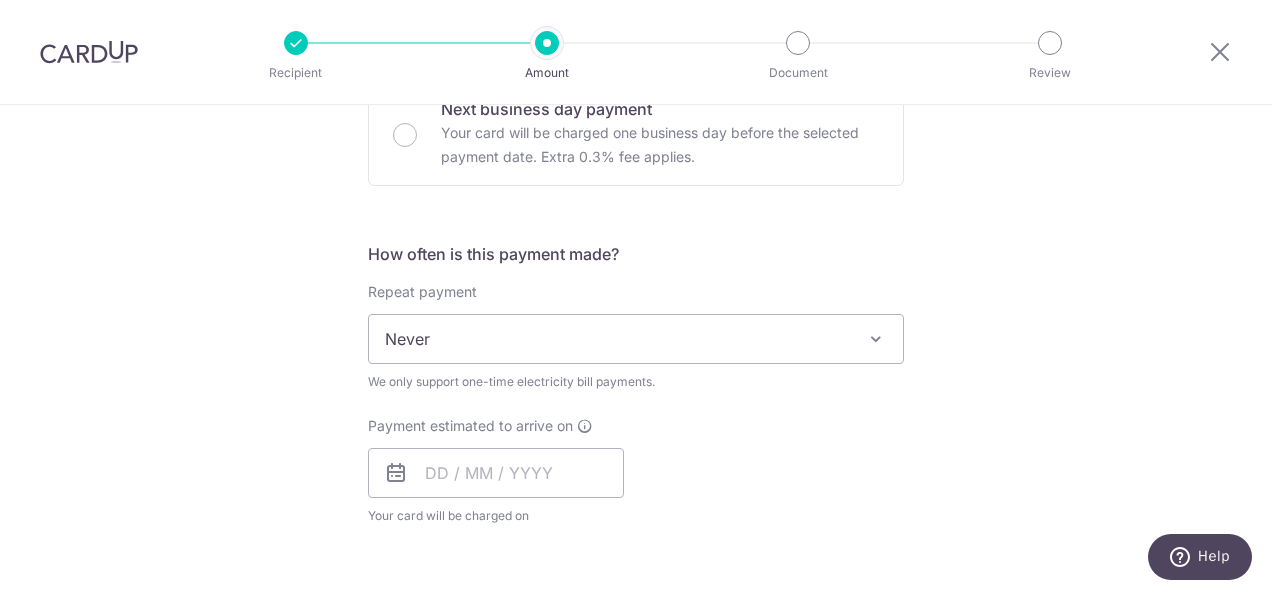 scroll, scrollTop: 700, scrollLeft: 0, axis: vertical 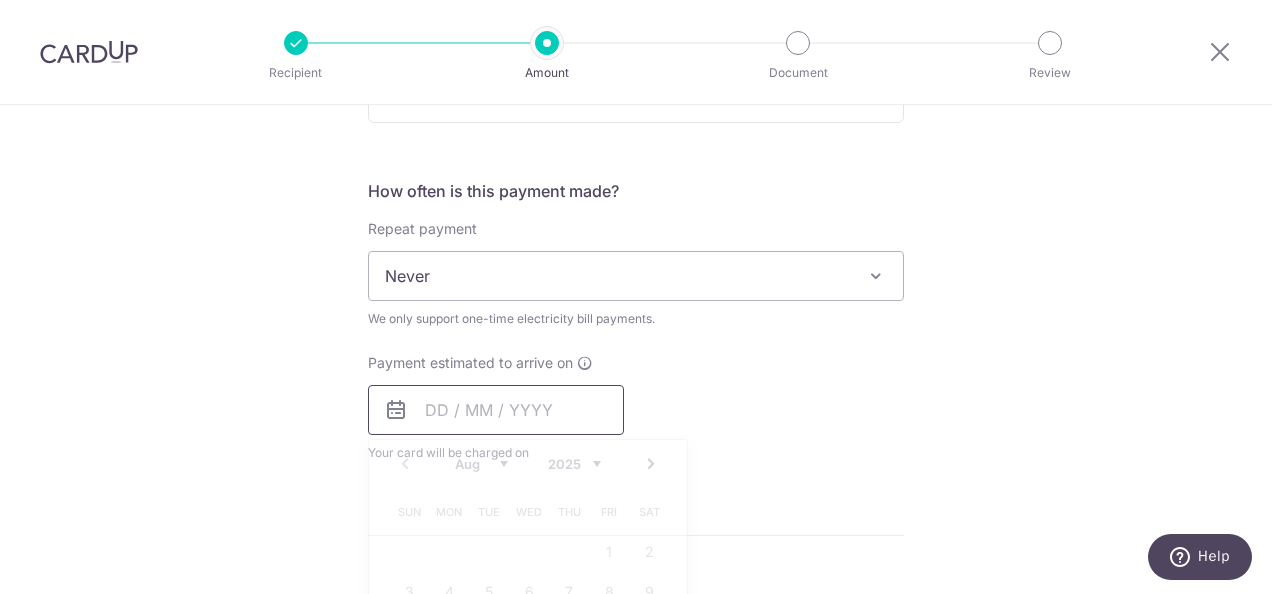 click at bounding box center [496, 410] 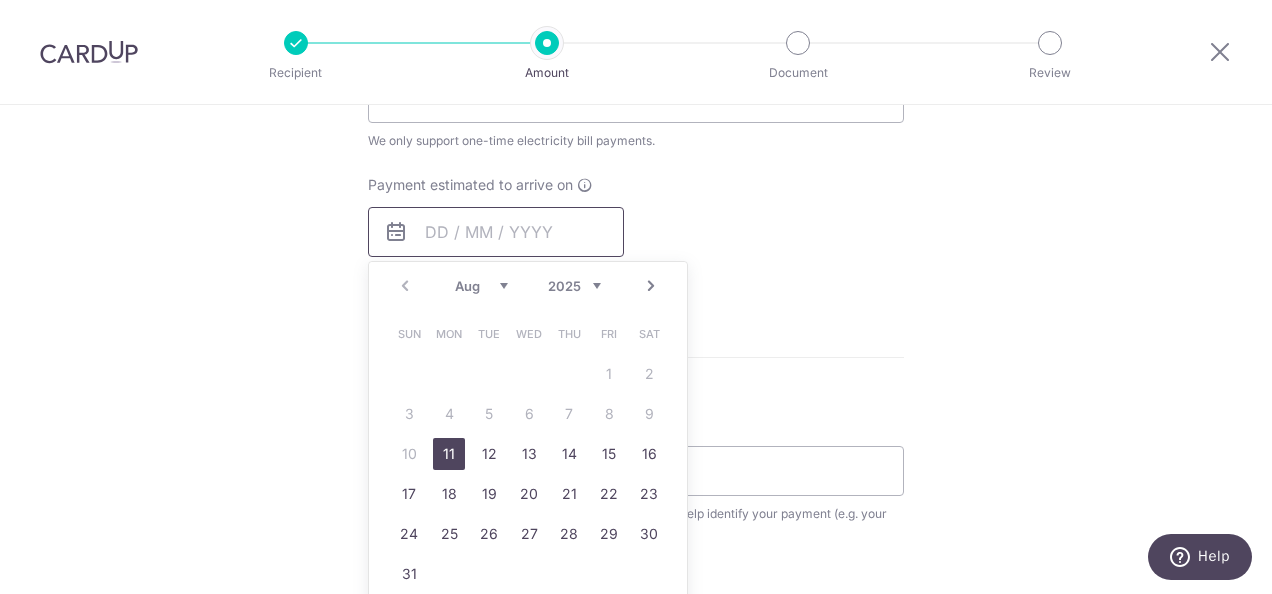 scroll, scrollTop: 900, scrollLeft: 0, axis: vertical 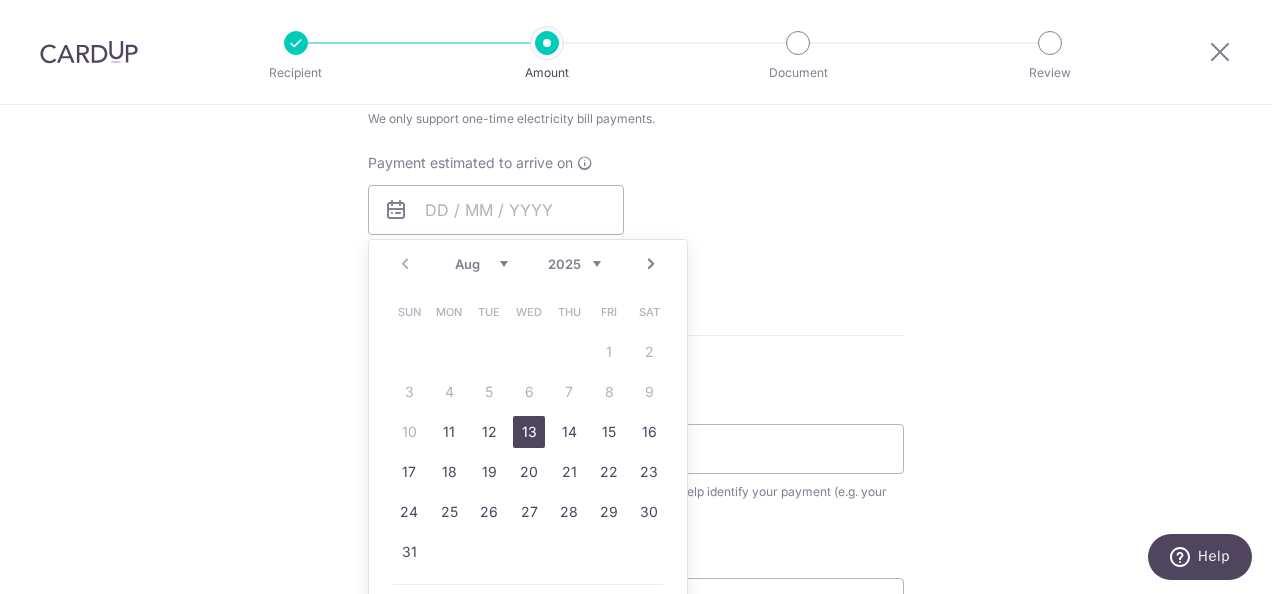 click on "13" at bounding box center (529, 432) 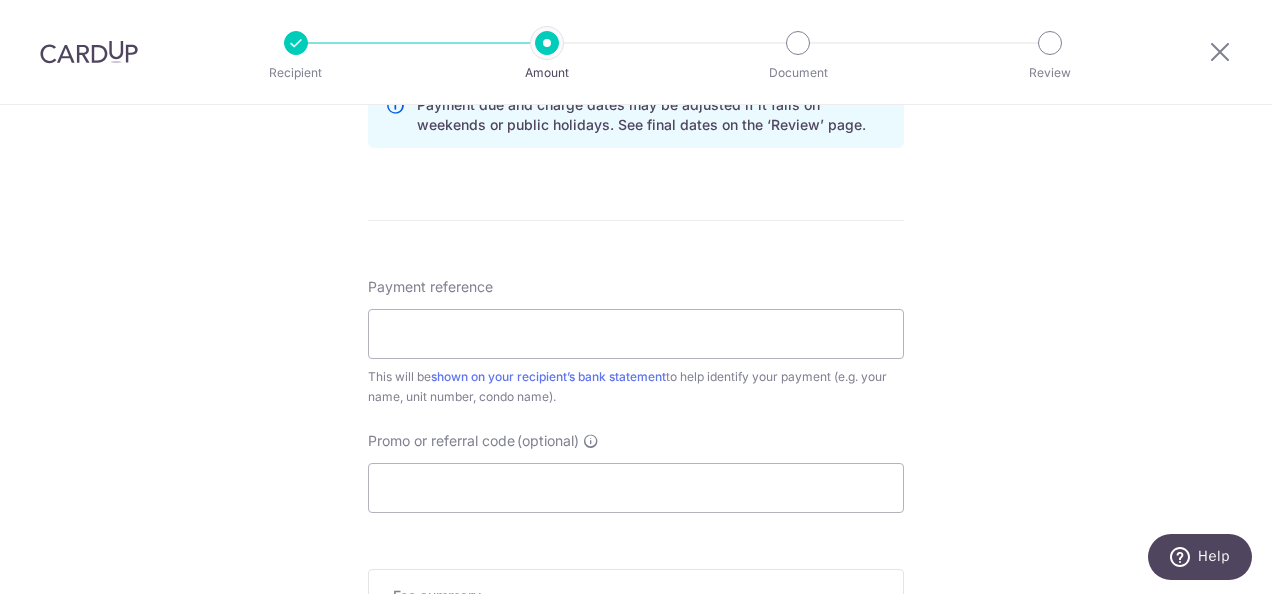 scroll, scrollTop: 1100, scrollLeft: 0, axis: vertical 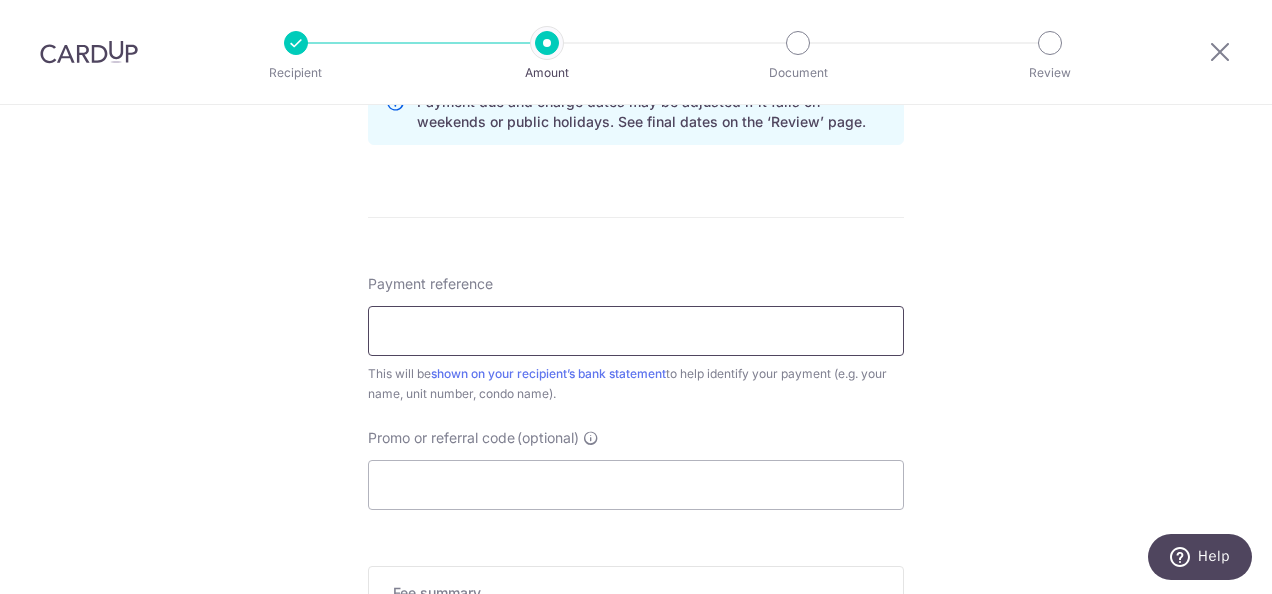 click on "Payment reference" at bounding box center (636, 331) 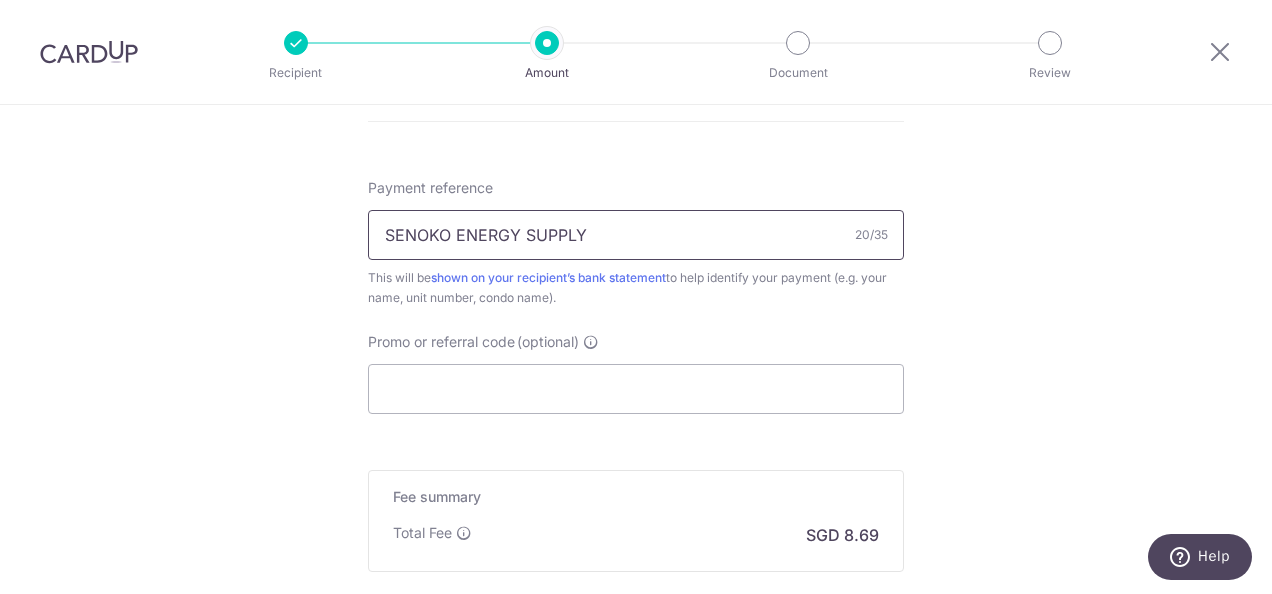 scroll, scrollTop: 1200, scrollLeft: 0, axis: vertical 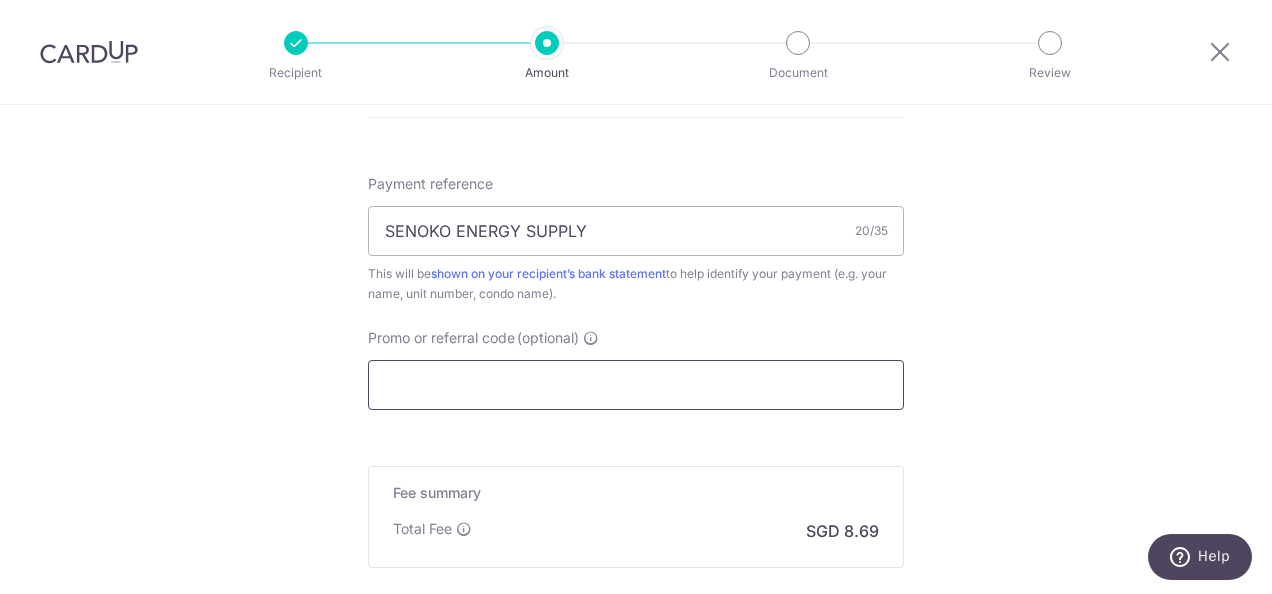 click on "Promo or referral code
(optional)" at bounding box center (636, 385) 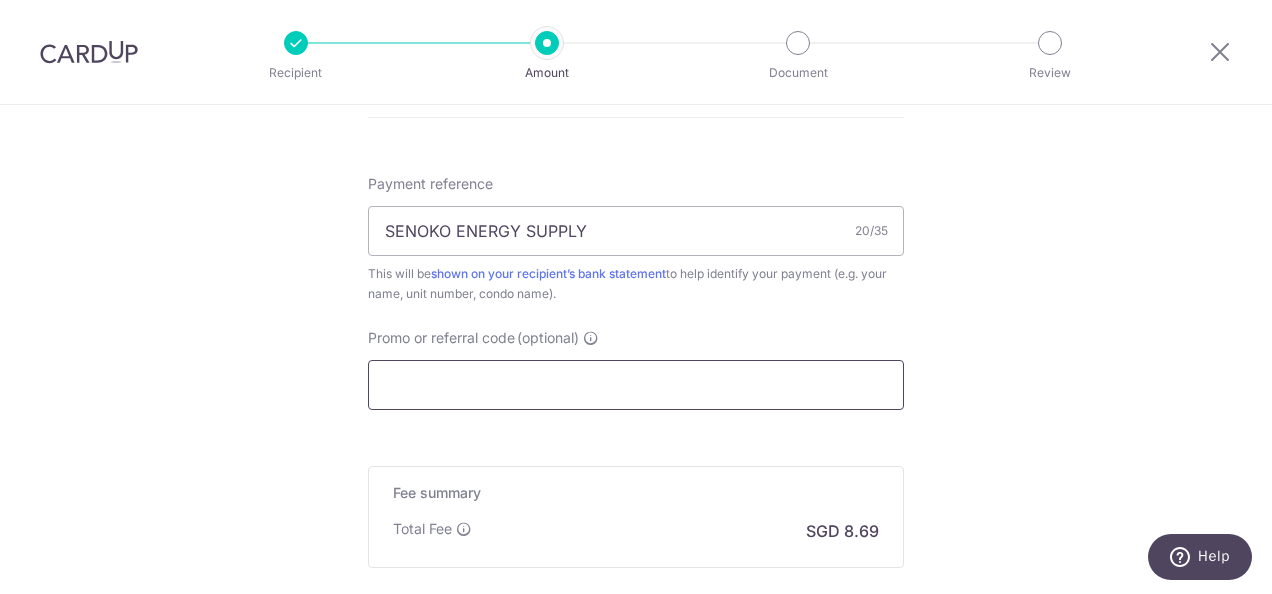 paste on "OCBC195" 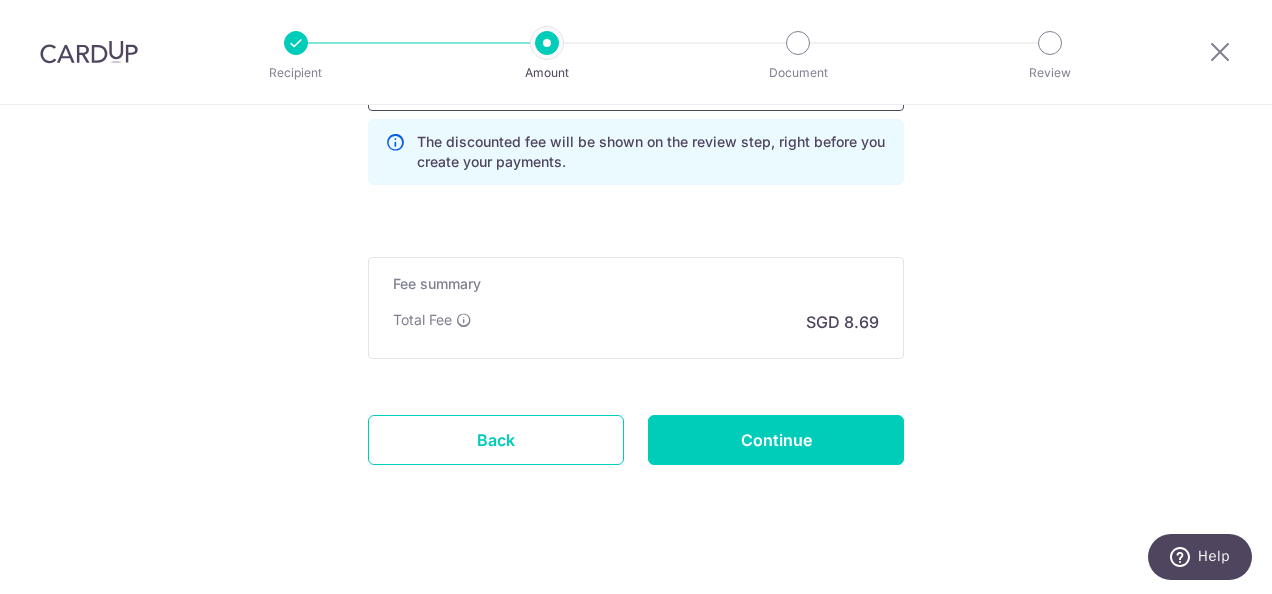 scroll, scrollTop: 1500, scrollLeft: 0, axis: vertical 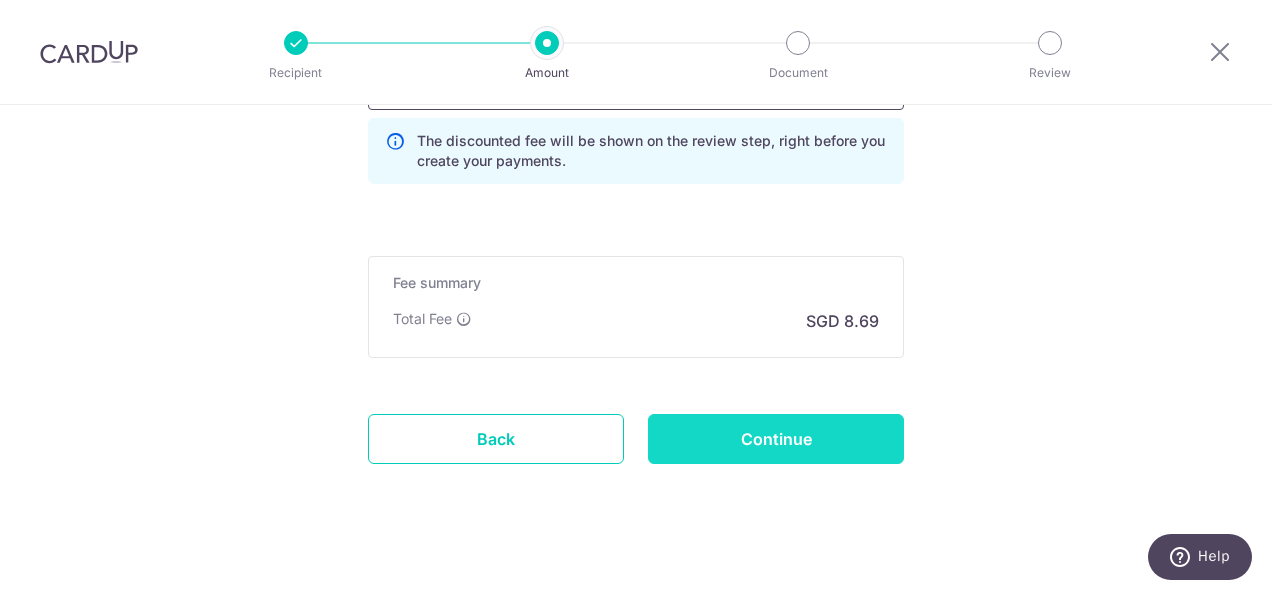 type on "OCBC195" 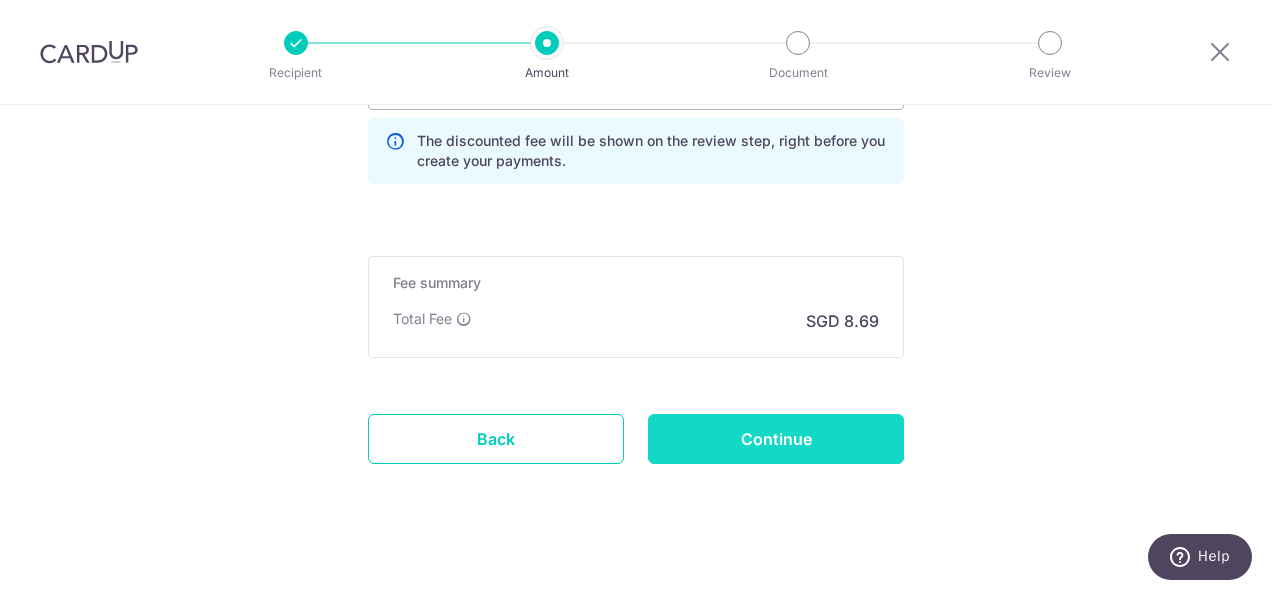 click on "Continue" at bounding box center (776, 439) 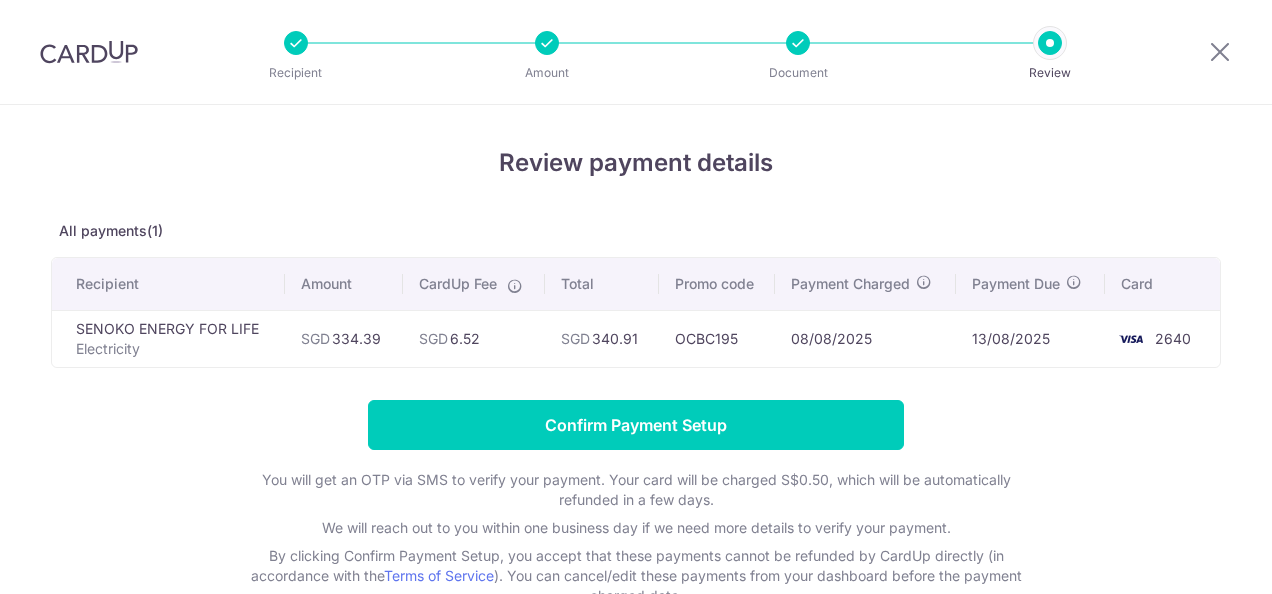 scroll, scrollTop: 0, scrollLeft: 0, axis: both 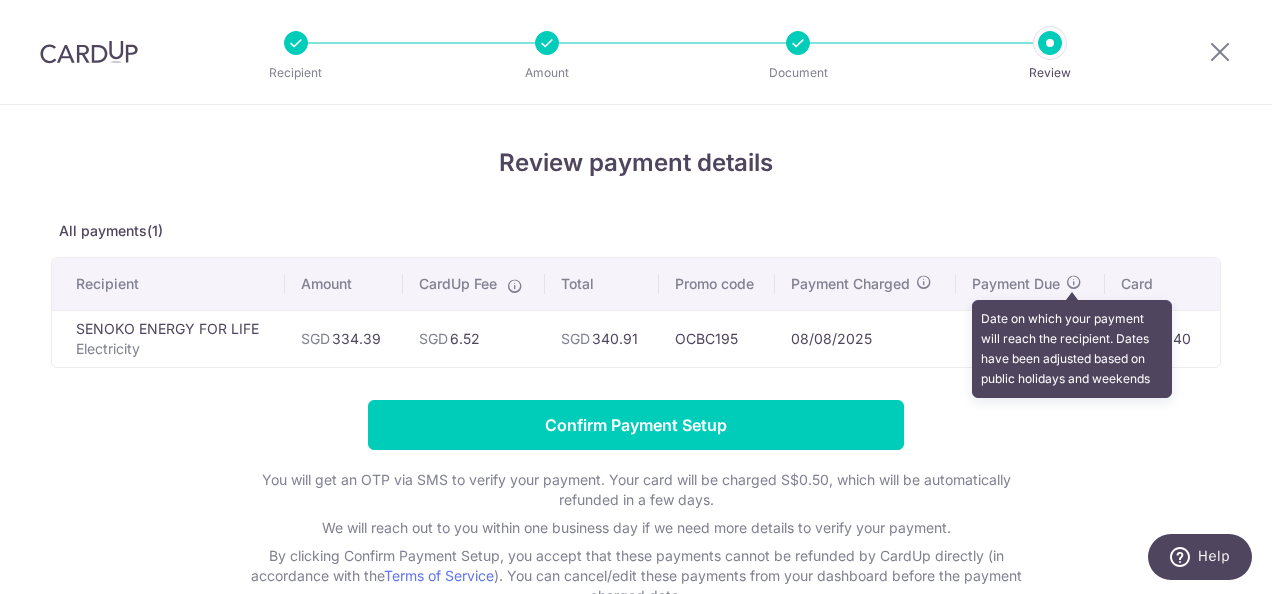click at bounding box center (1074, 282) 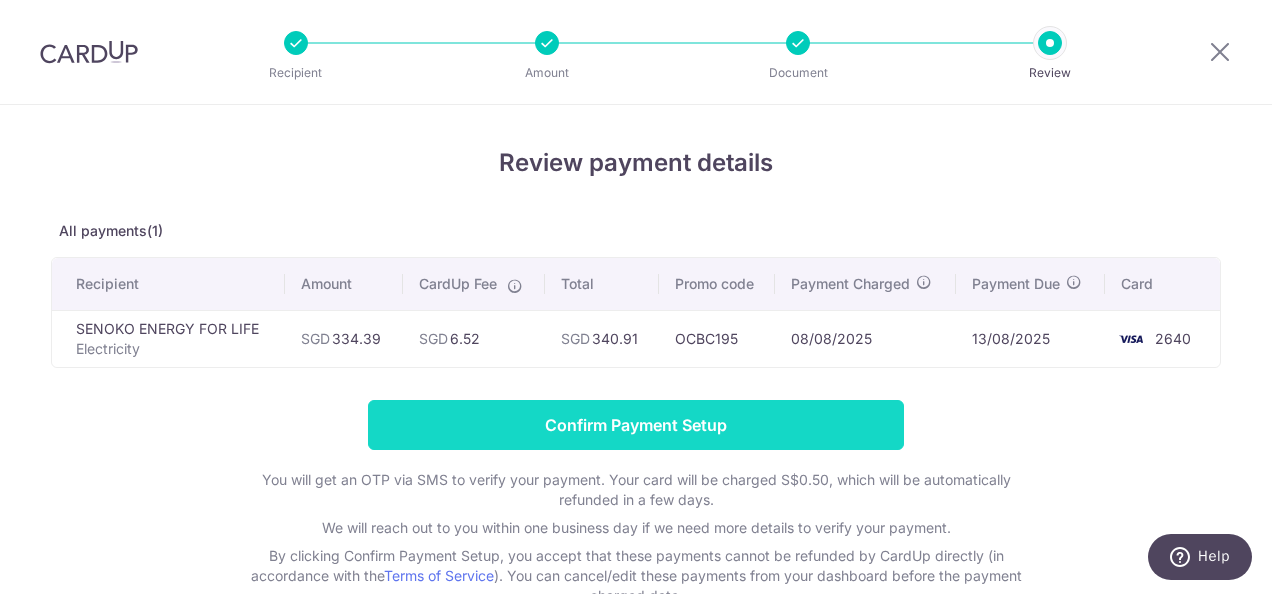 click on "Confirm Payment Setup" at bounding box center [636, 425] 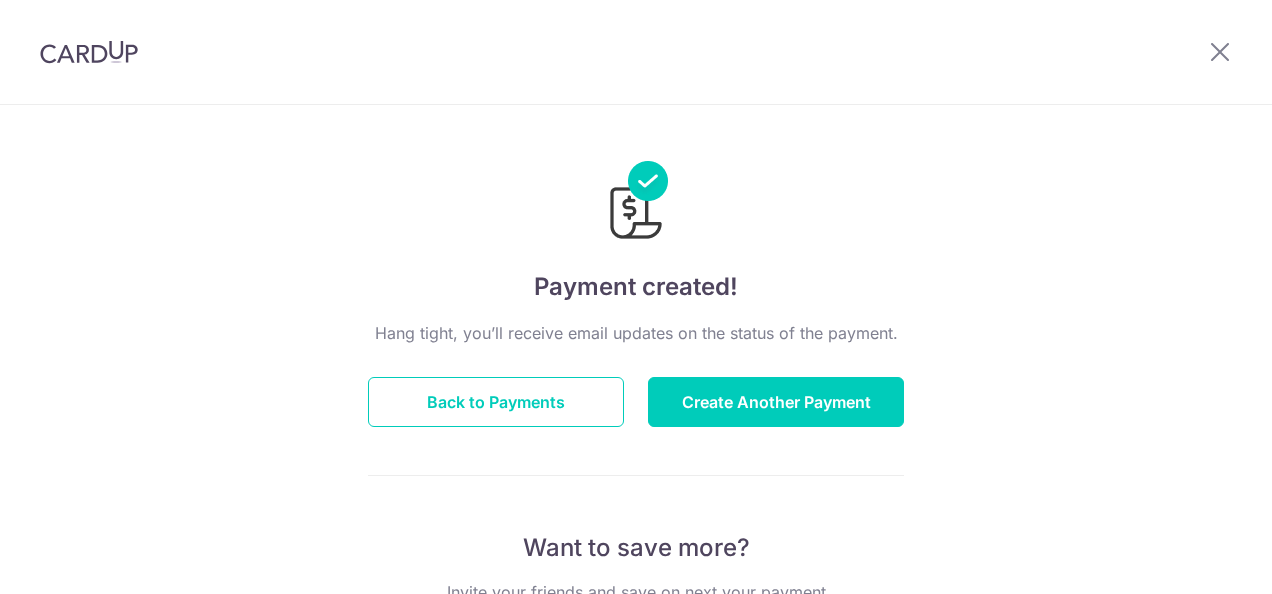 scroll, scrollTop: 0, scrollLeft: 0, axis: both 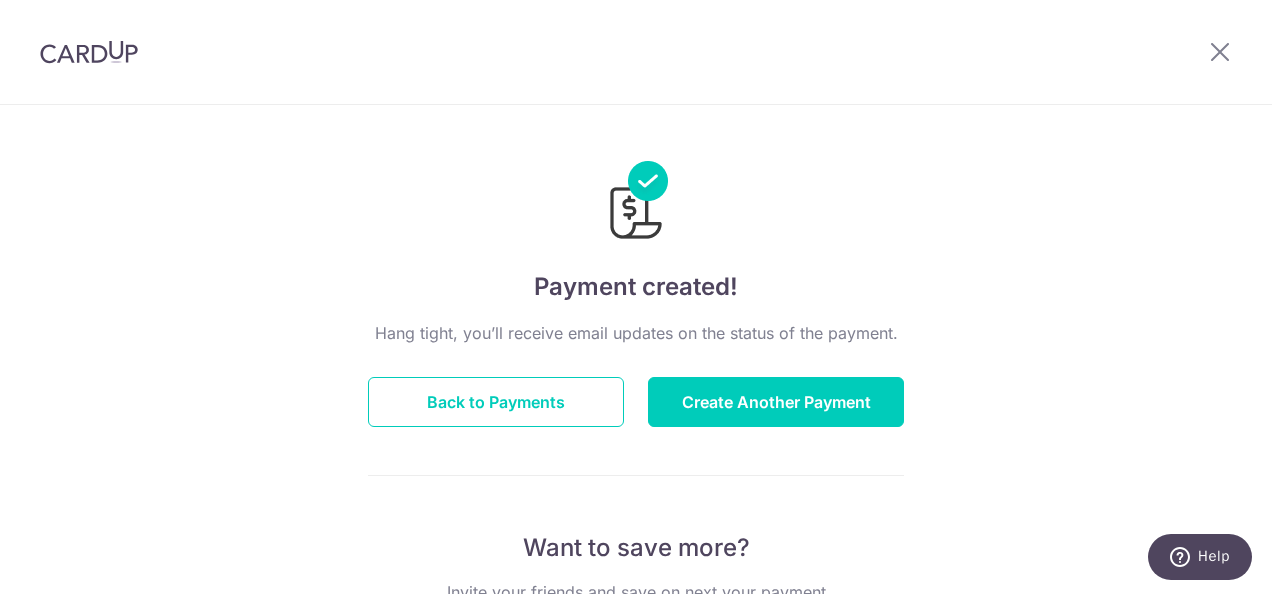 click at bounding box center (89, 52) 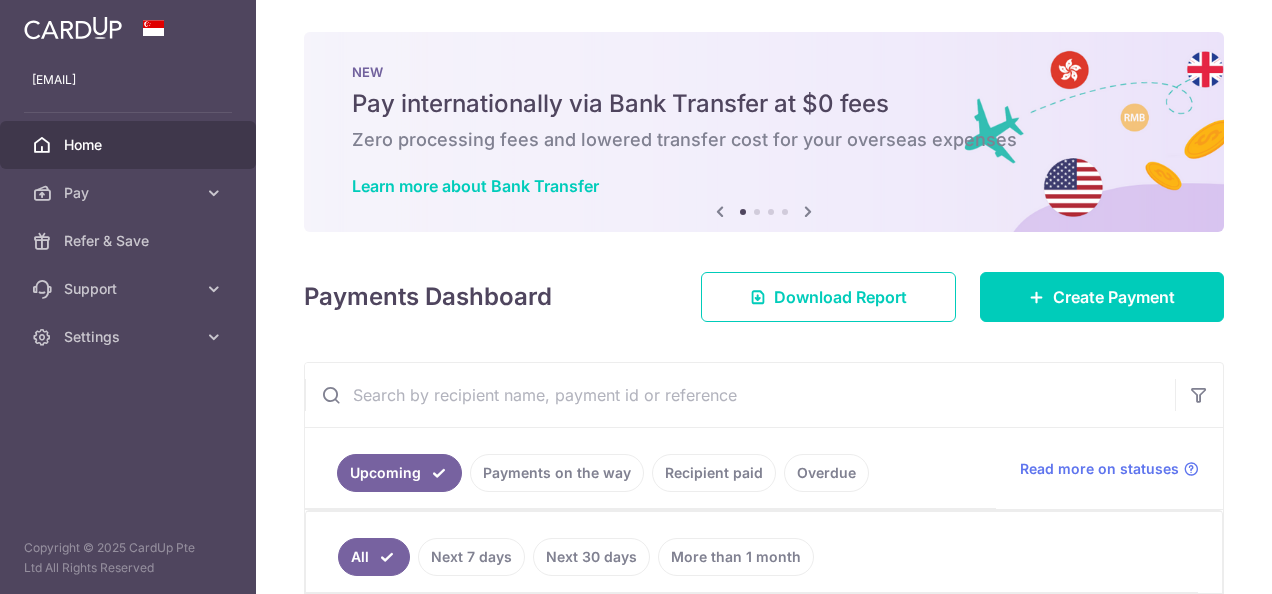 scroll, scrollTop: 0, scrollLeft: 0, axis: both 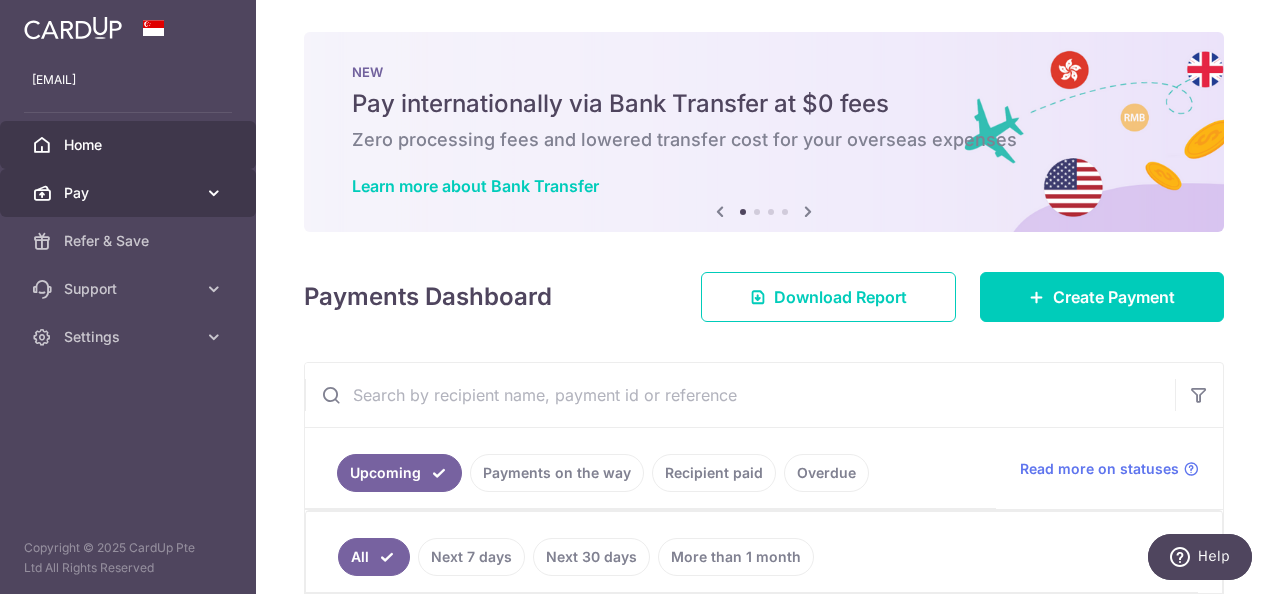 click on "Pay" at bounding box center [130, 193] 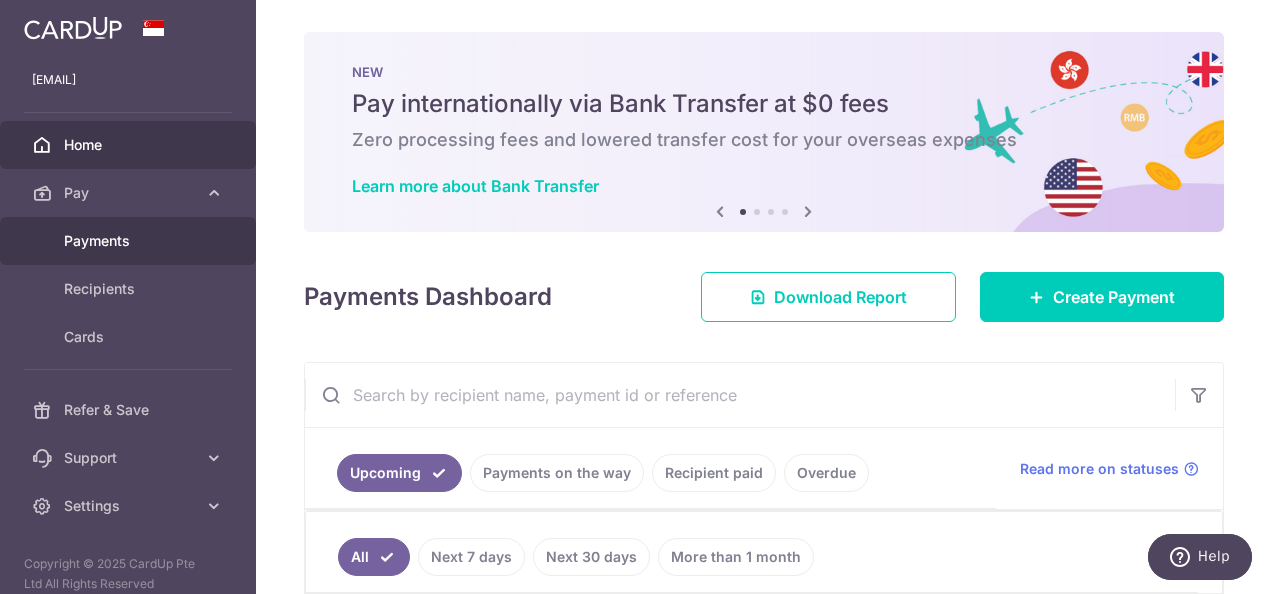 click on "Payments" at bounding box center (130, 241) 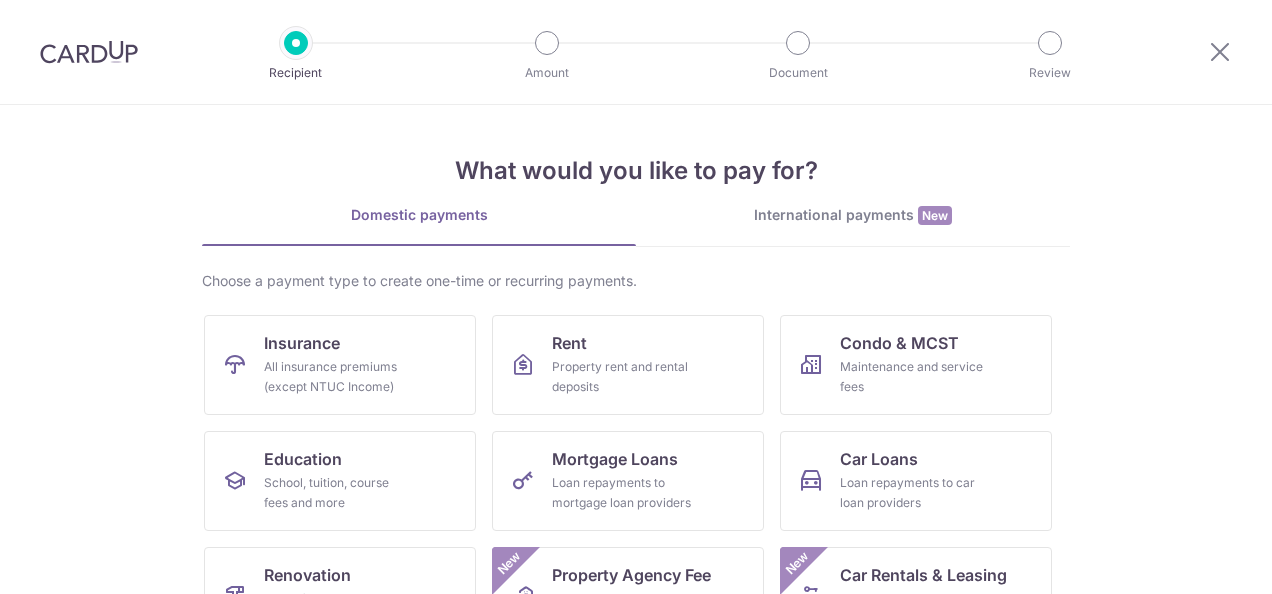 scroll, scrollTop: 0, scrollLeft: 0, axis: both 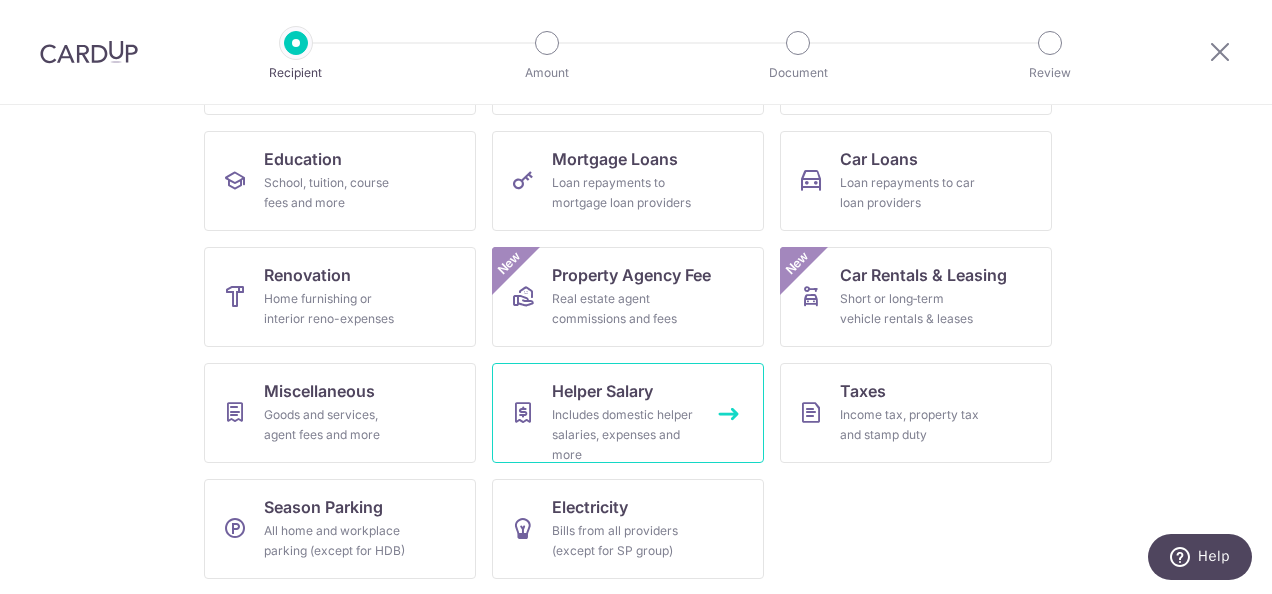 click on "Helper Salary Includes domestic helper salaries, expenses and more" at bounding box center (628, 413) 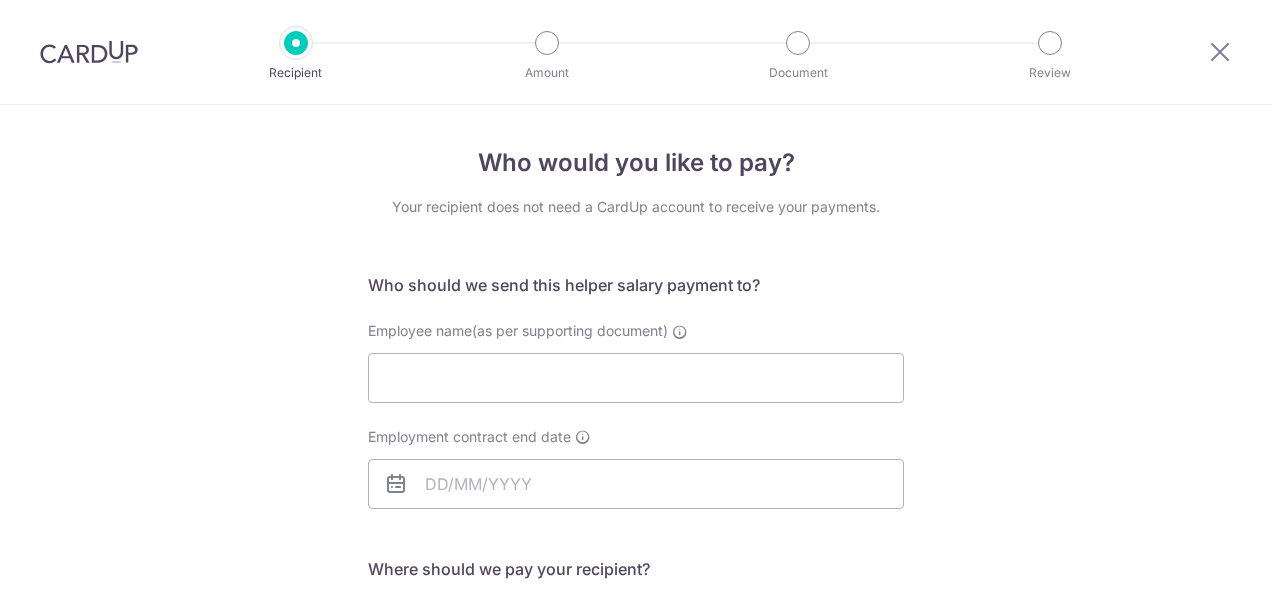 scroll, scrollTop: 0, scrollLeft: 0, axis: both 